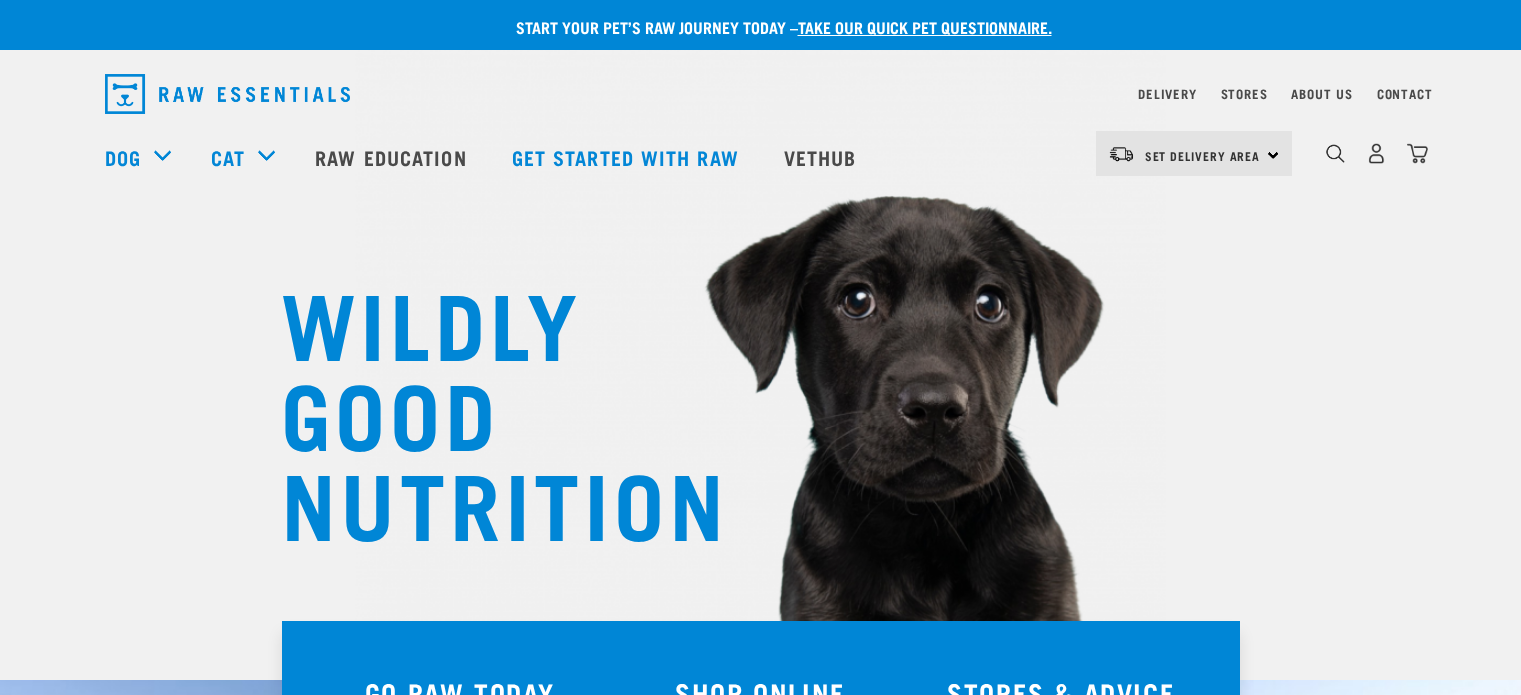 scroll, scrollTop: 0, scrollLeft: 0, axis: both 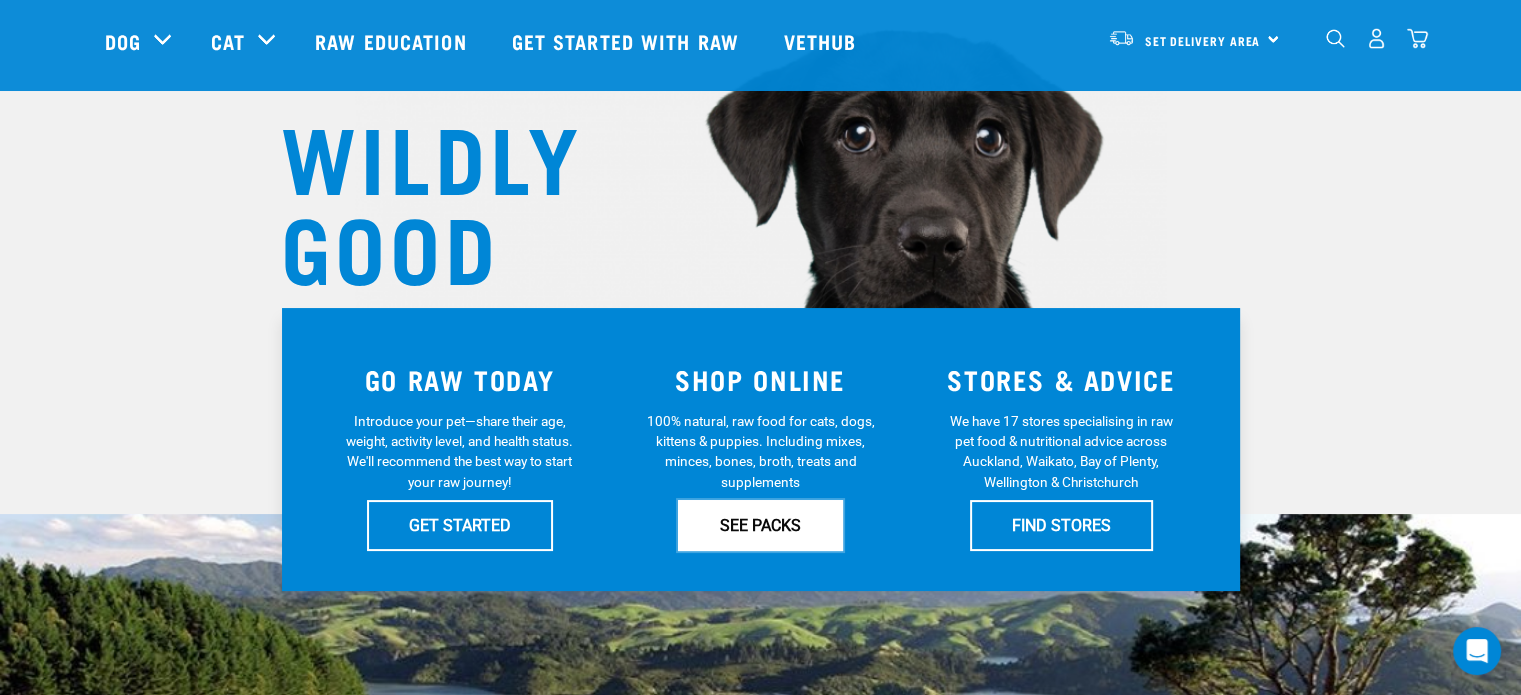click on "SEE PACKS" at bounding box center [760, 525] 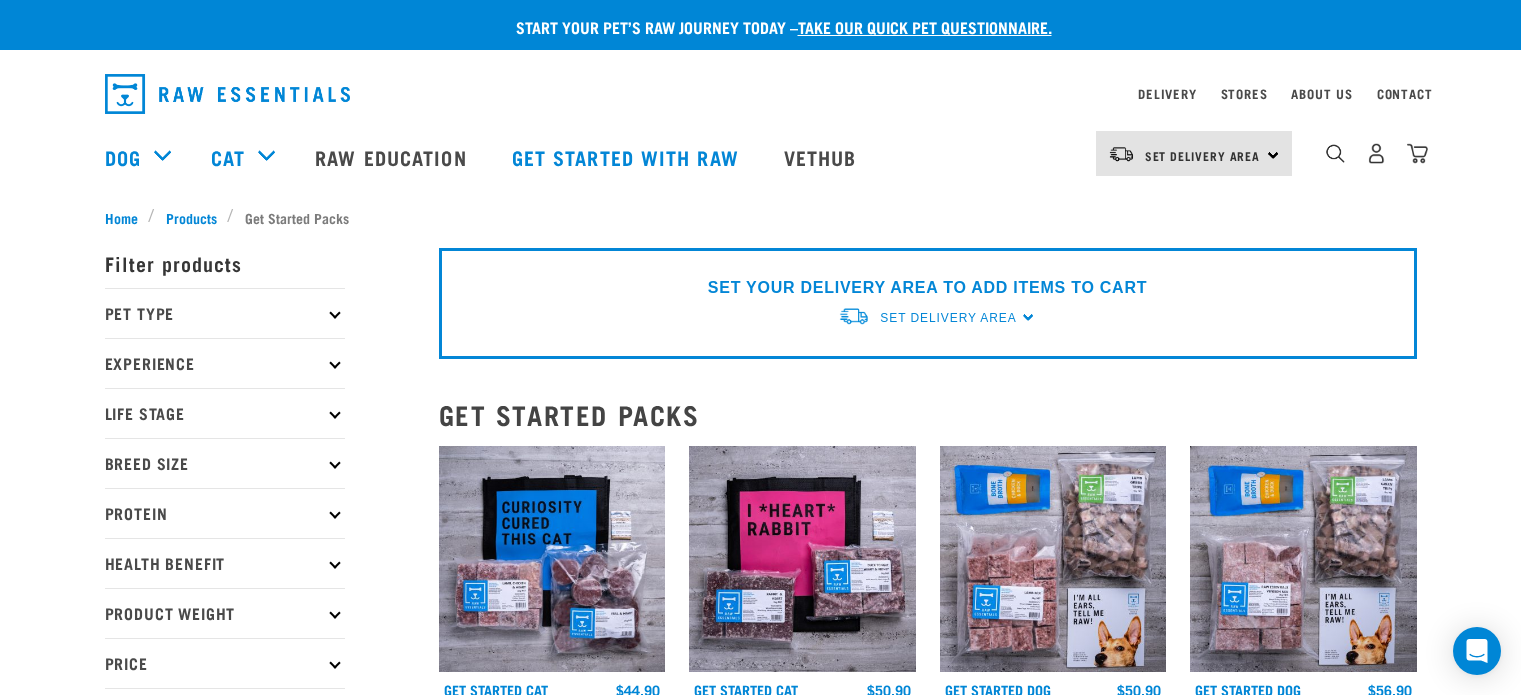 scroll, scrollTop: 0, scrollLeft: 0, axis: both 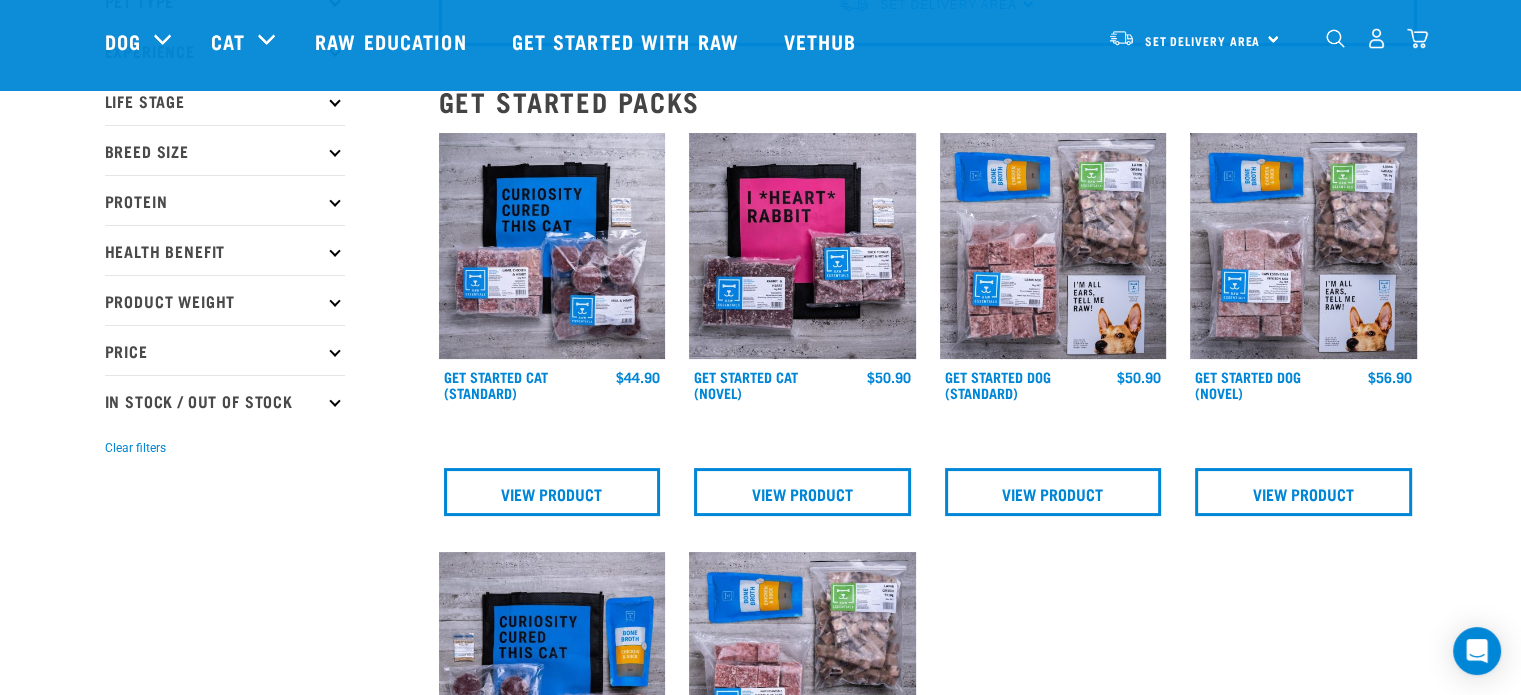 click on "Price" at bounding box center (225, 350) 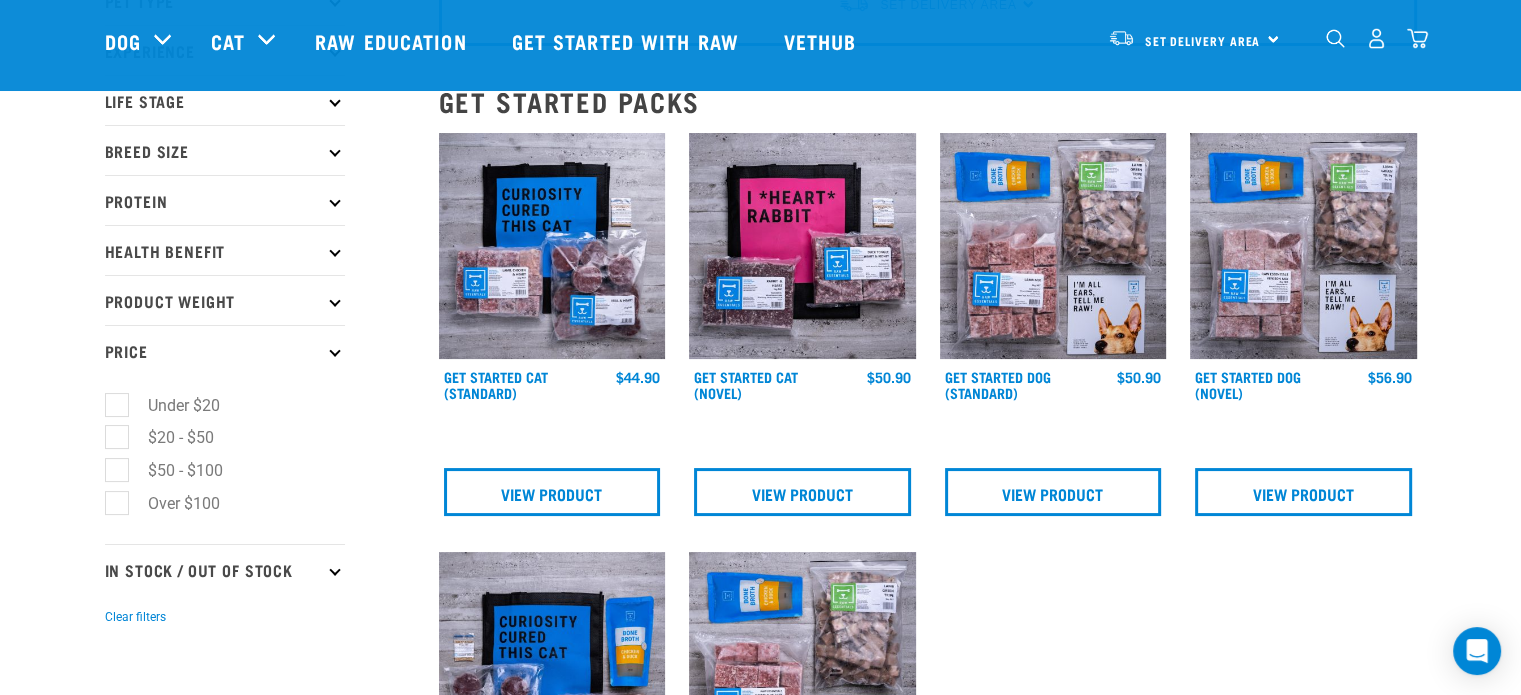 click on "Under $20" at bounding box center (172, 405) 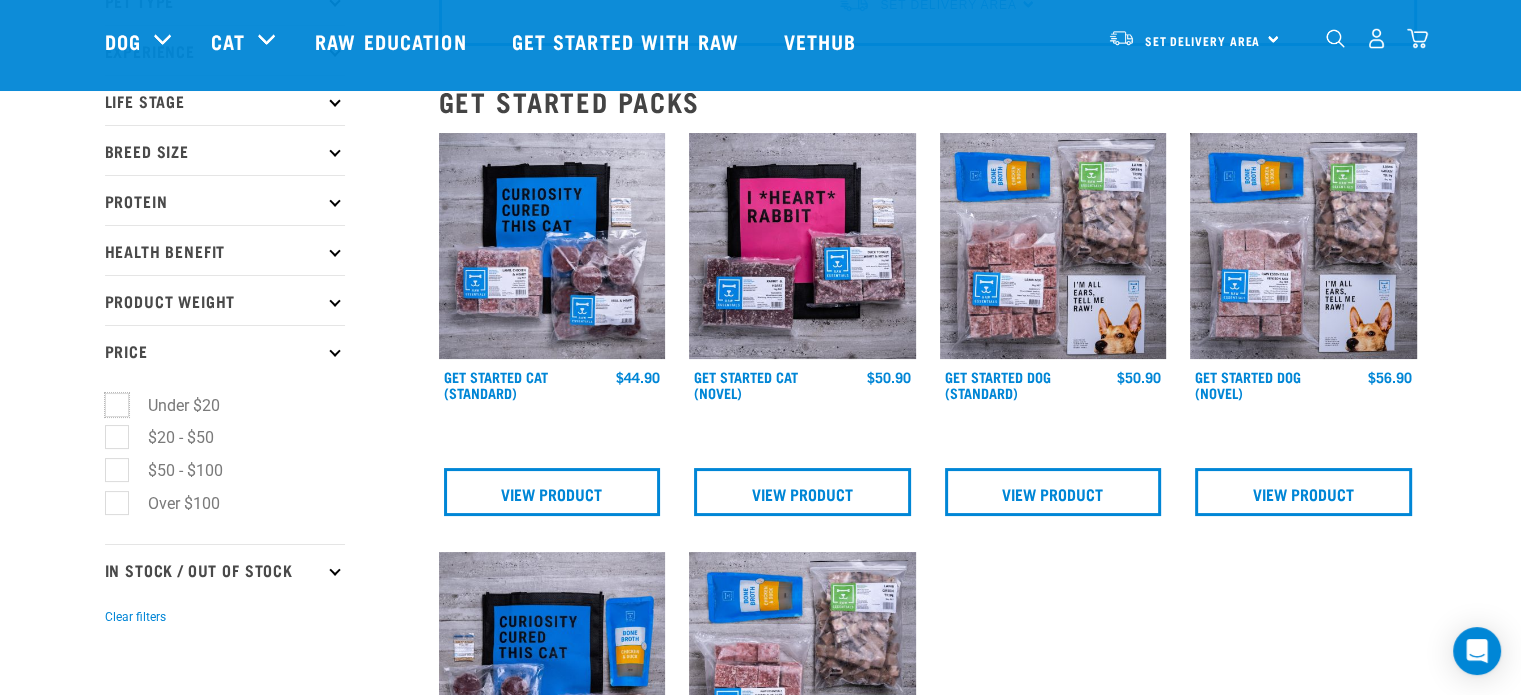 click on "Under $20" at bounding box center (111, 401) 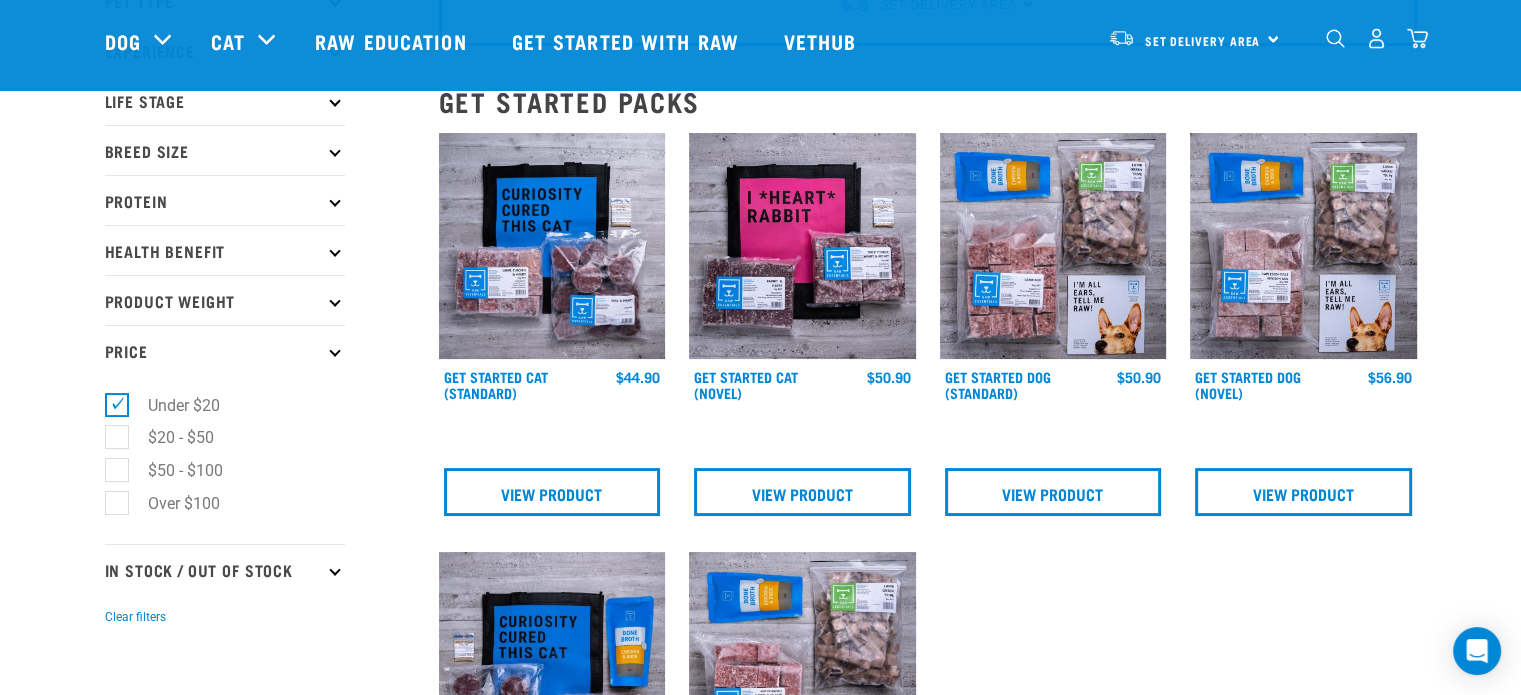click on "Under $20" at bounding box center (172, 405) 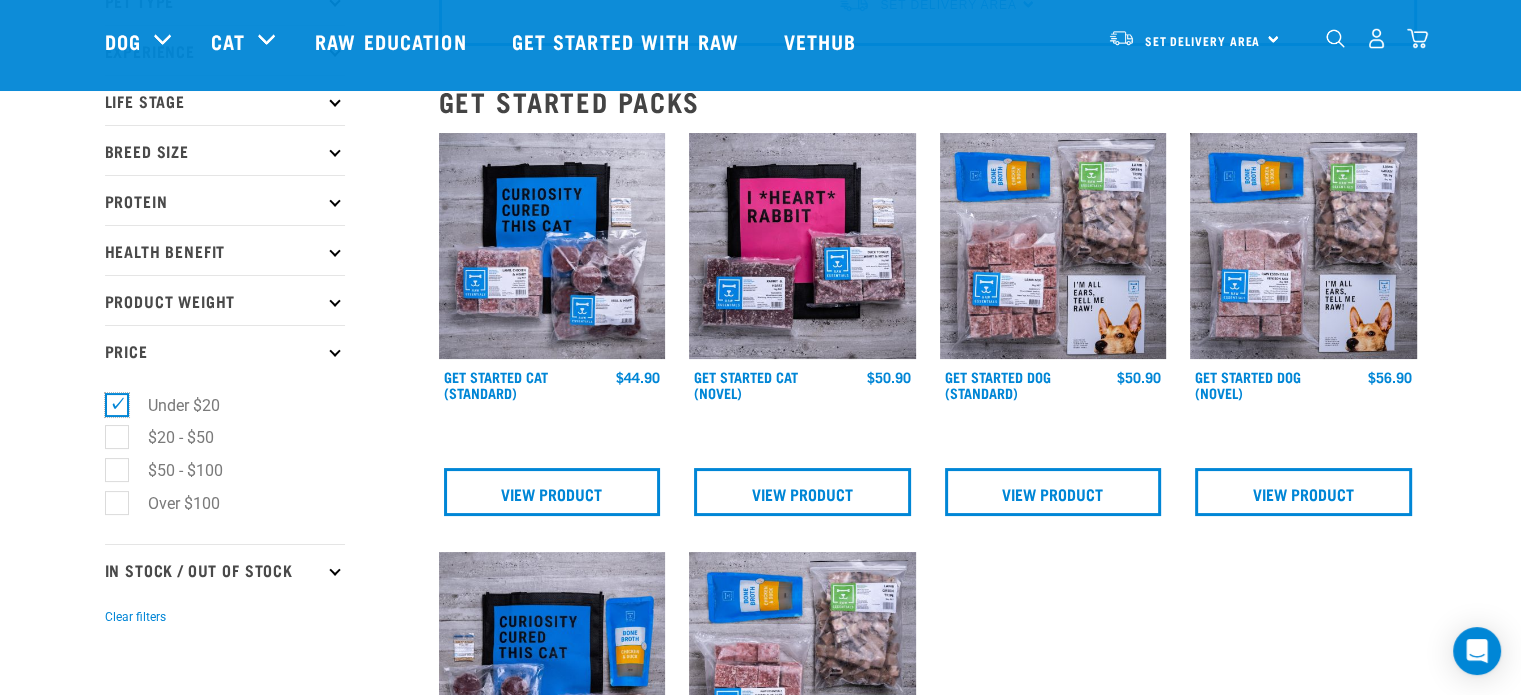click on "Under $20" at bounding box center (111, 401) 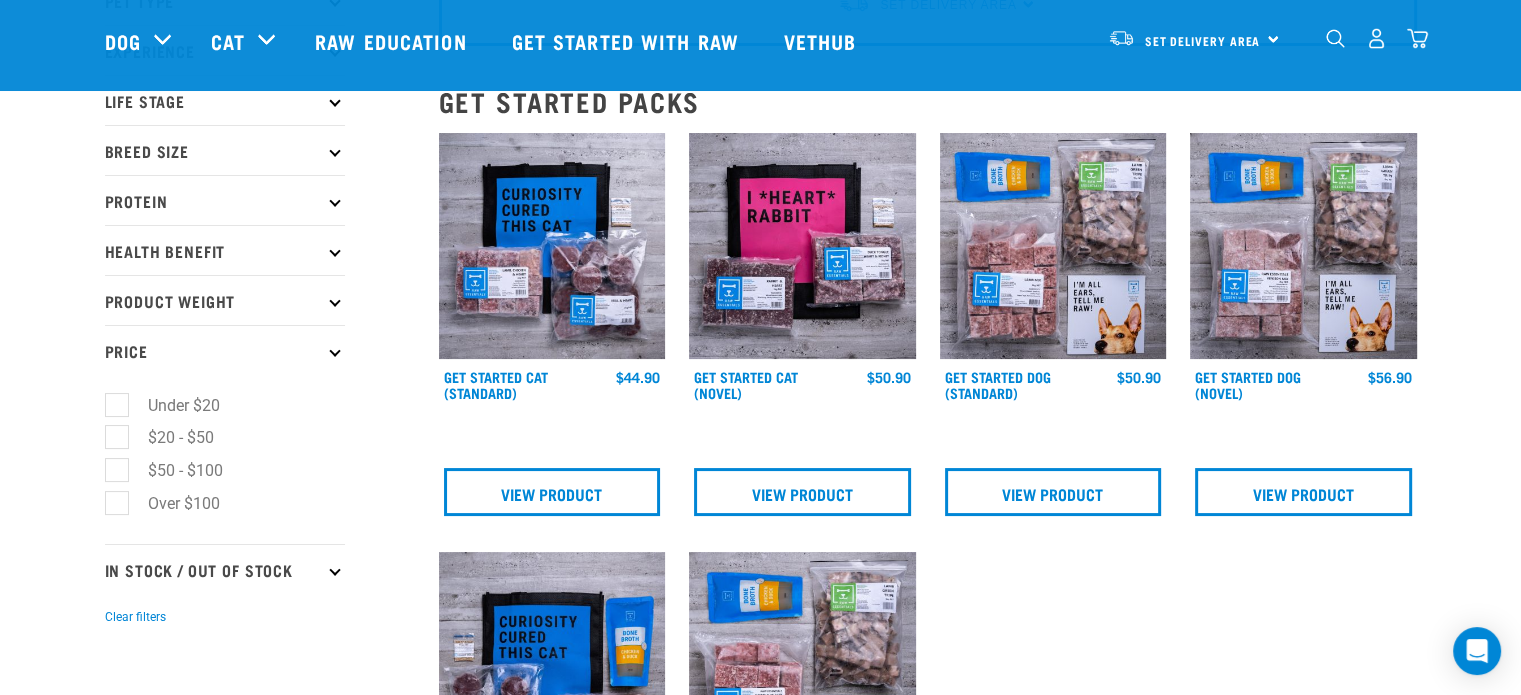 click on "Product Weight" at bounding box center [225, 300] 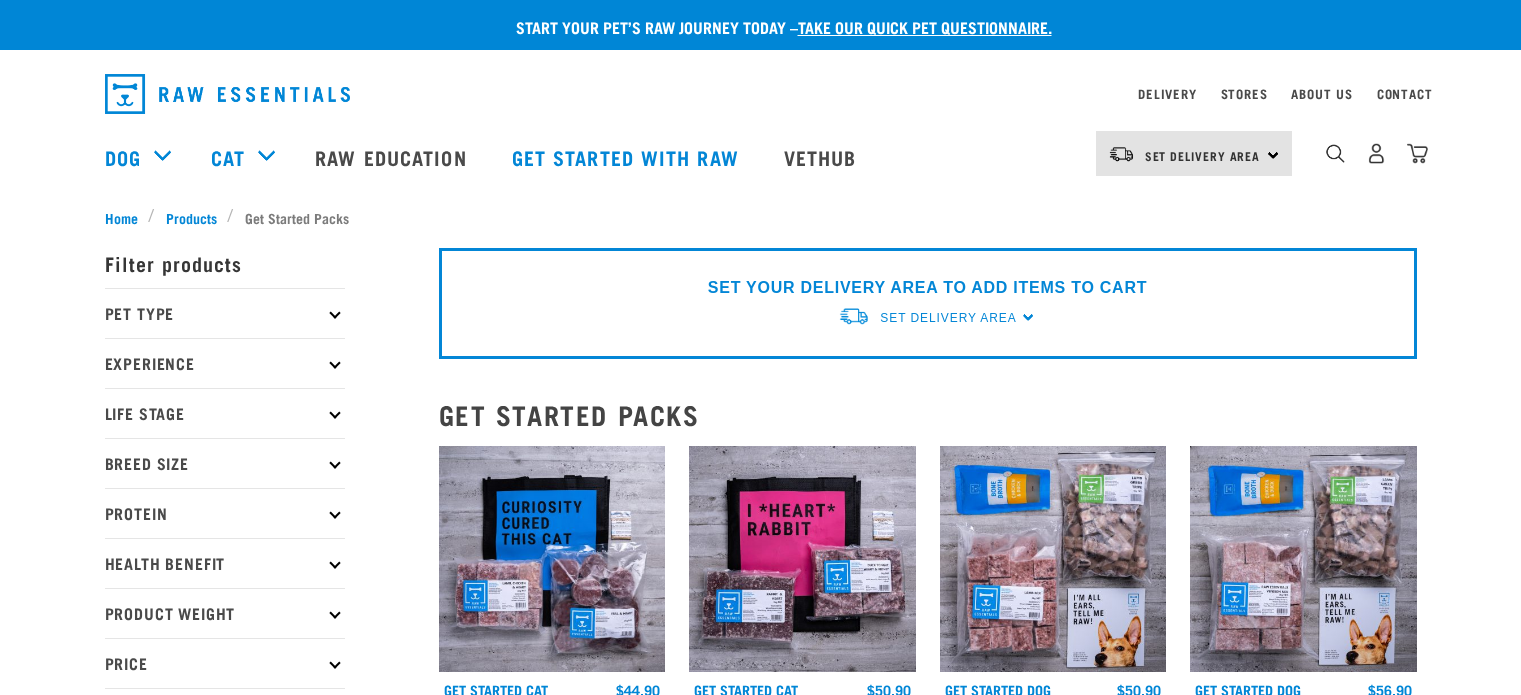 scroll, scrollTop: 0, scrollLeft: 0, axis: both 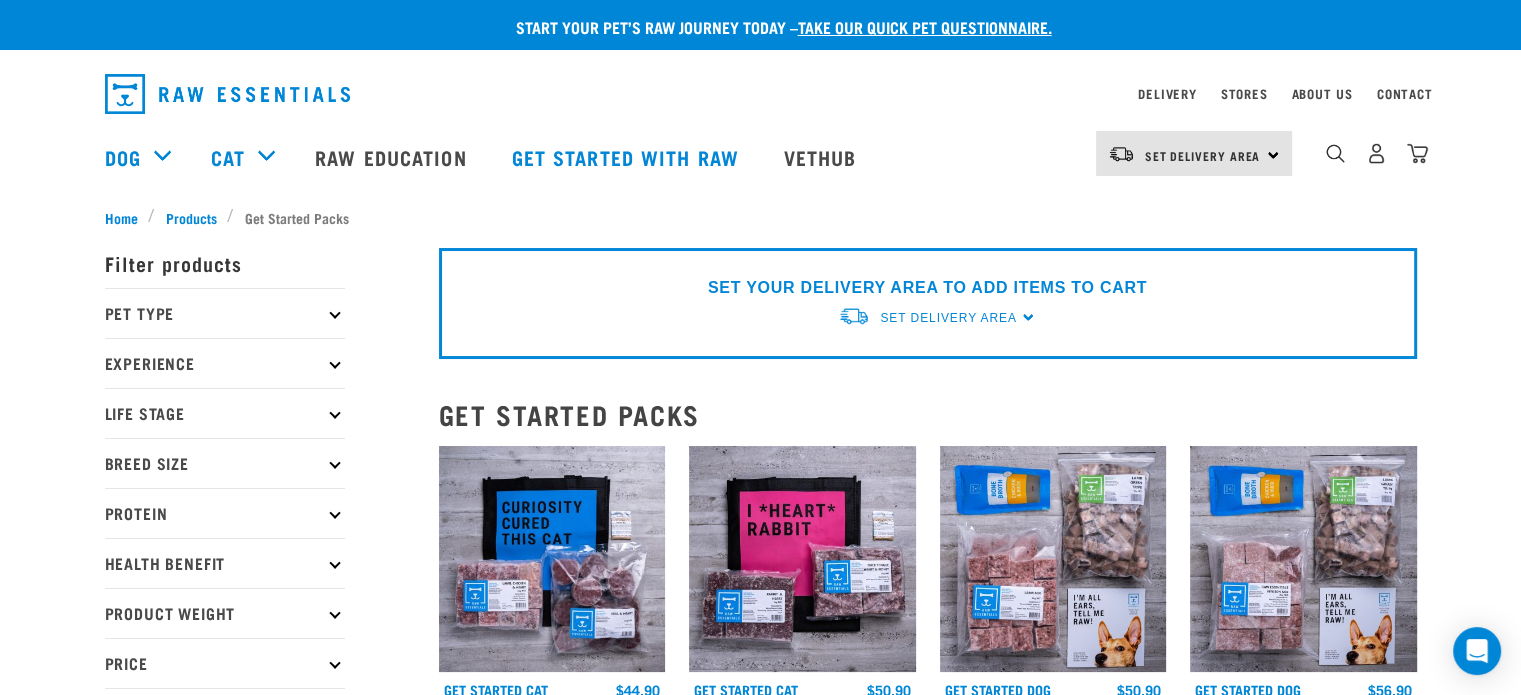 click on "Product Weight" at bounding box center [225, 613] 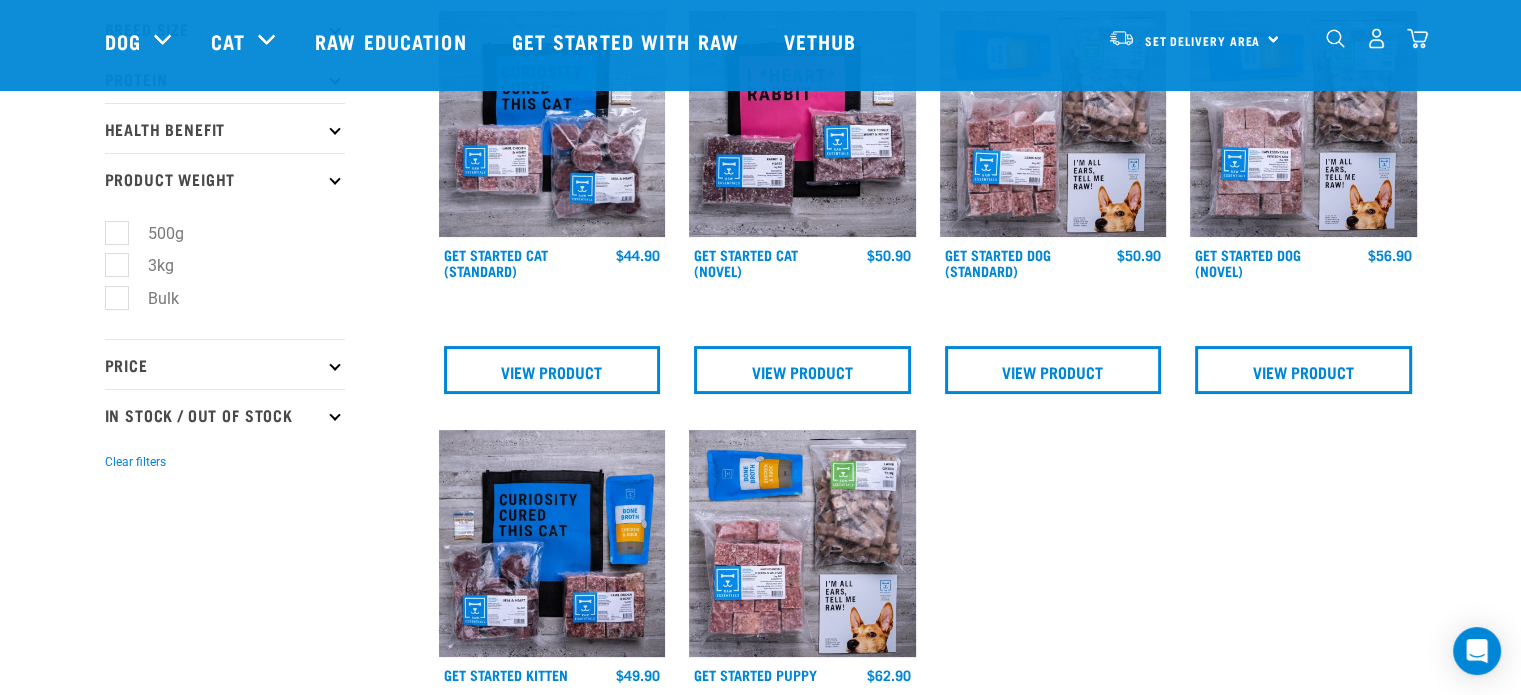 scroll, scrollTop: 333, scrollLeft: 0, axis: vertical 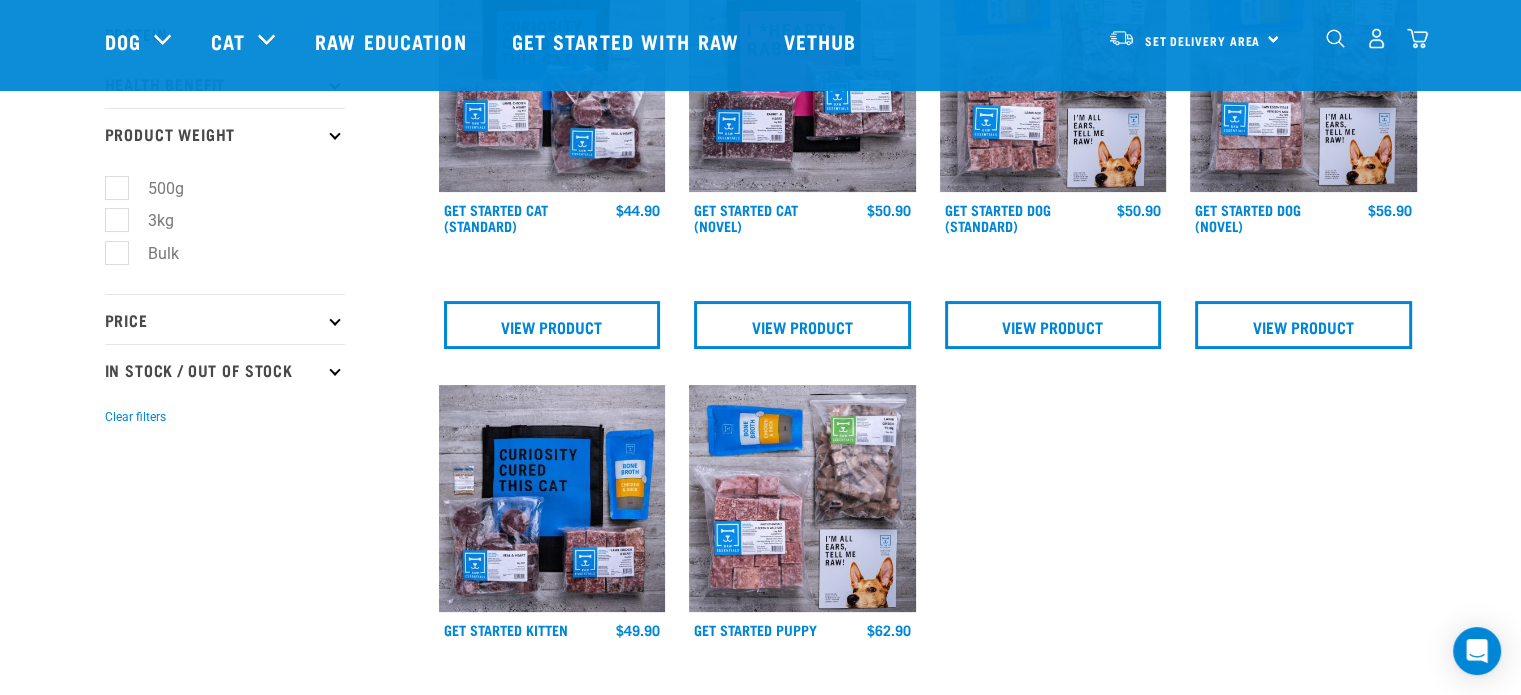 click on "Bulk" at bounding box center (151, 253) 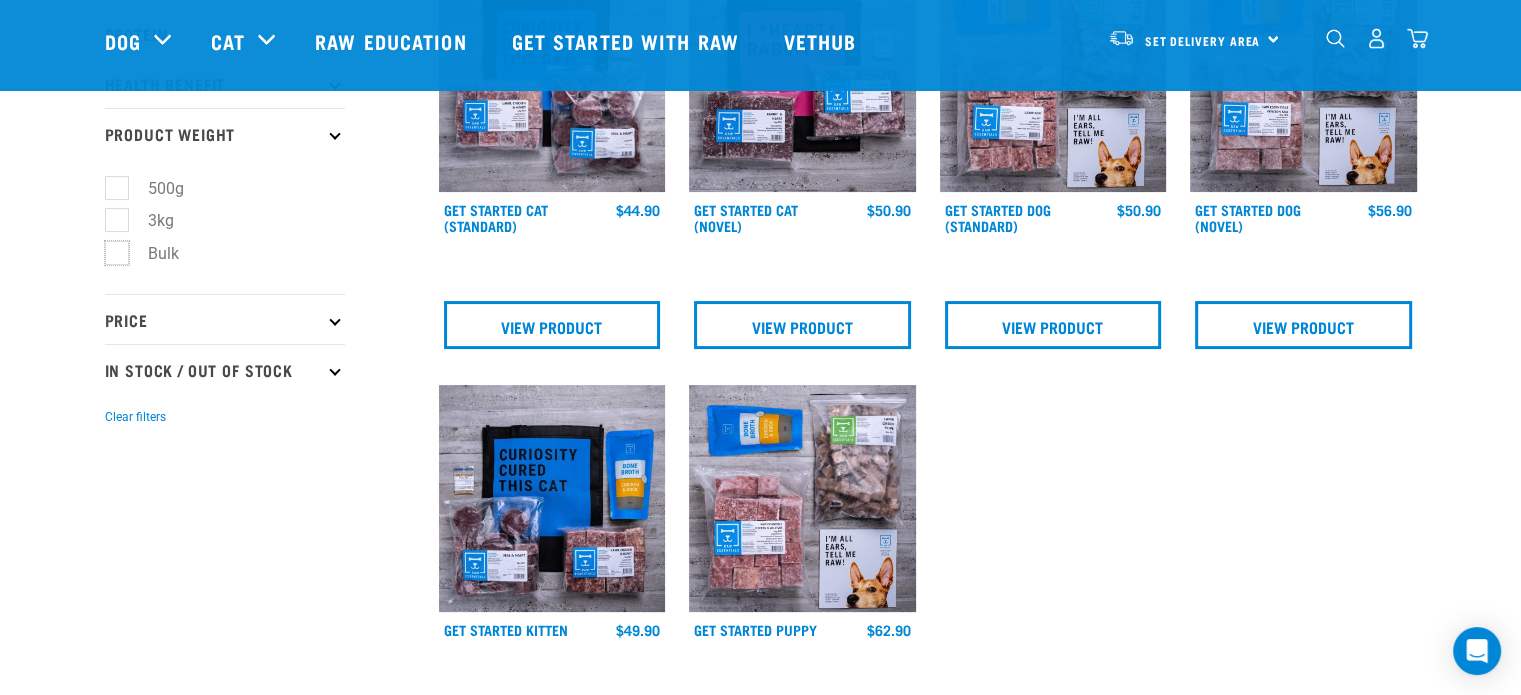 click on "Bulk" at bounding box center (111, 250) 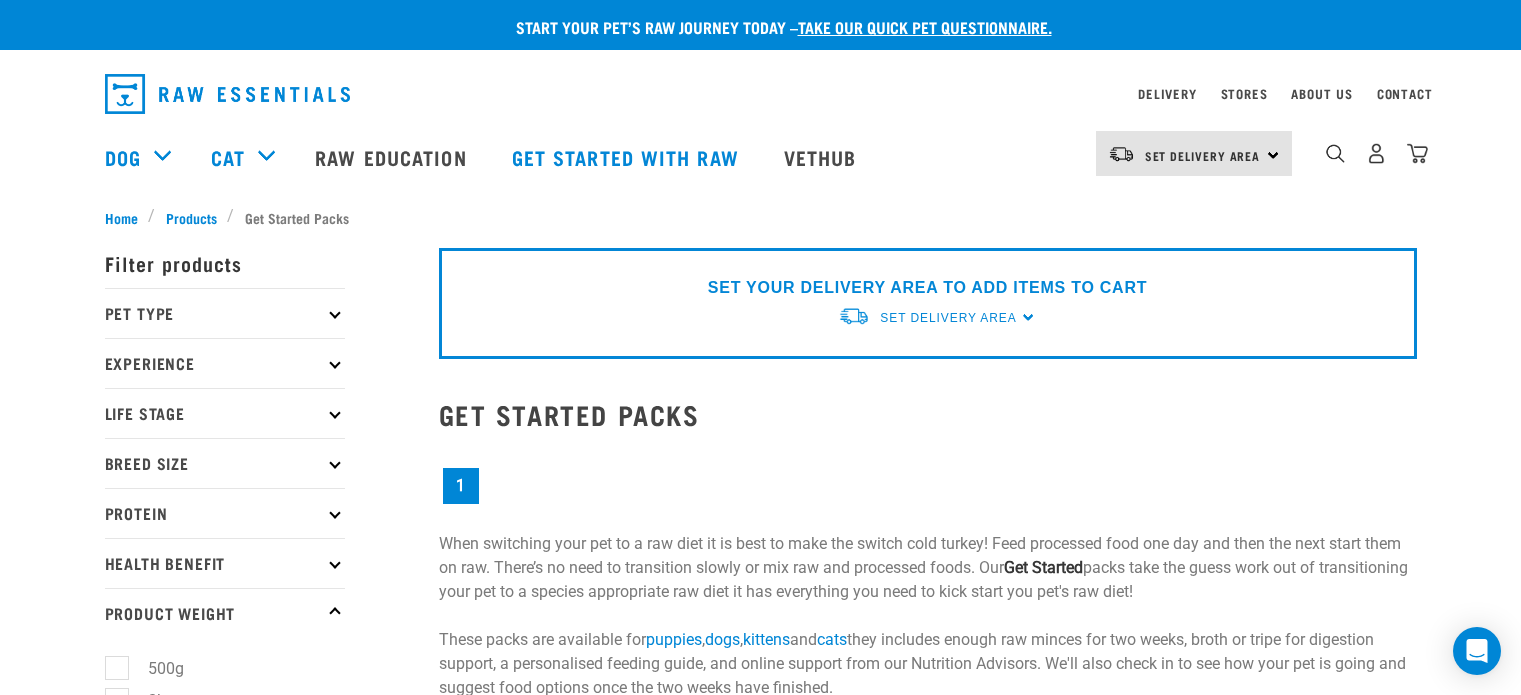 scroll, scrollTop: 0, scrollLeft: 0, axis: both 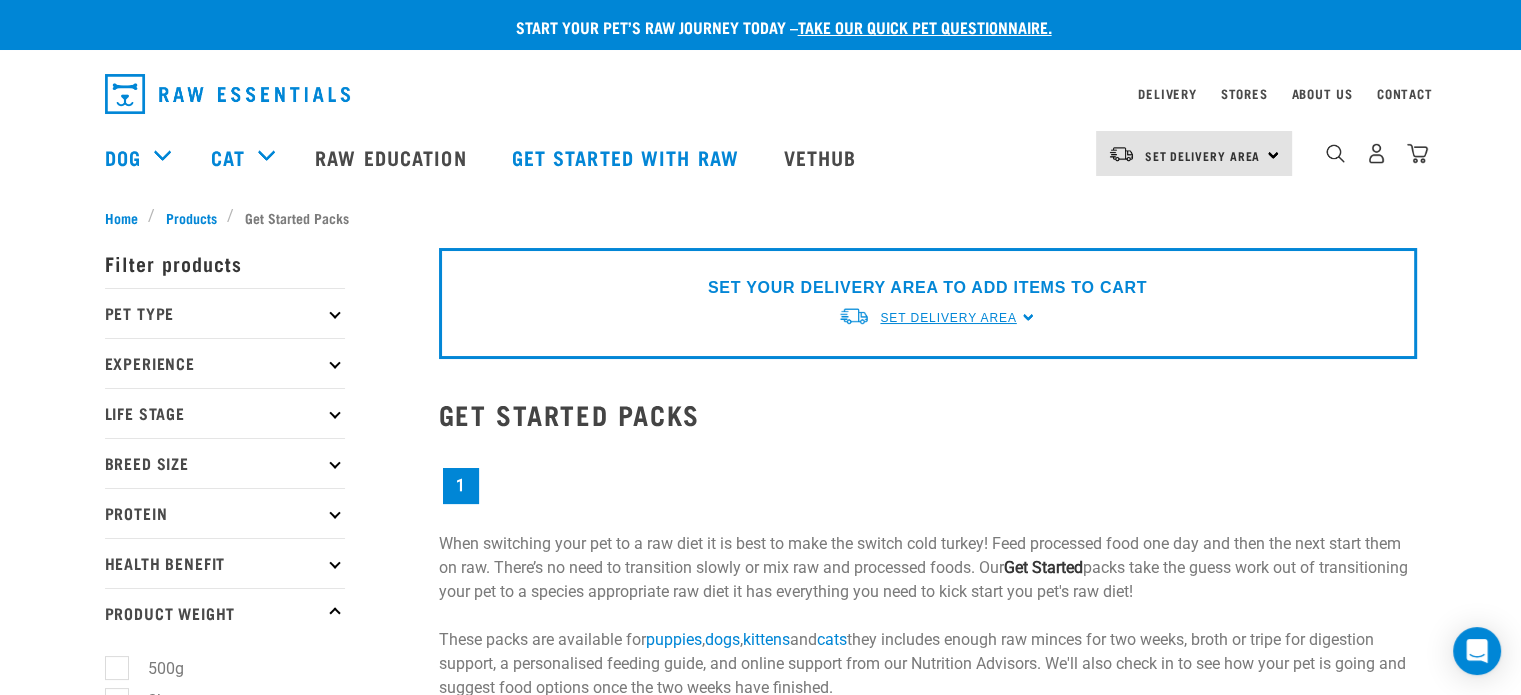 click on "Set Delivery Area" at bounding box center [948, 318] 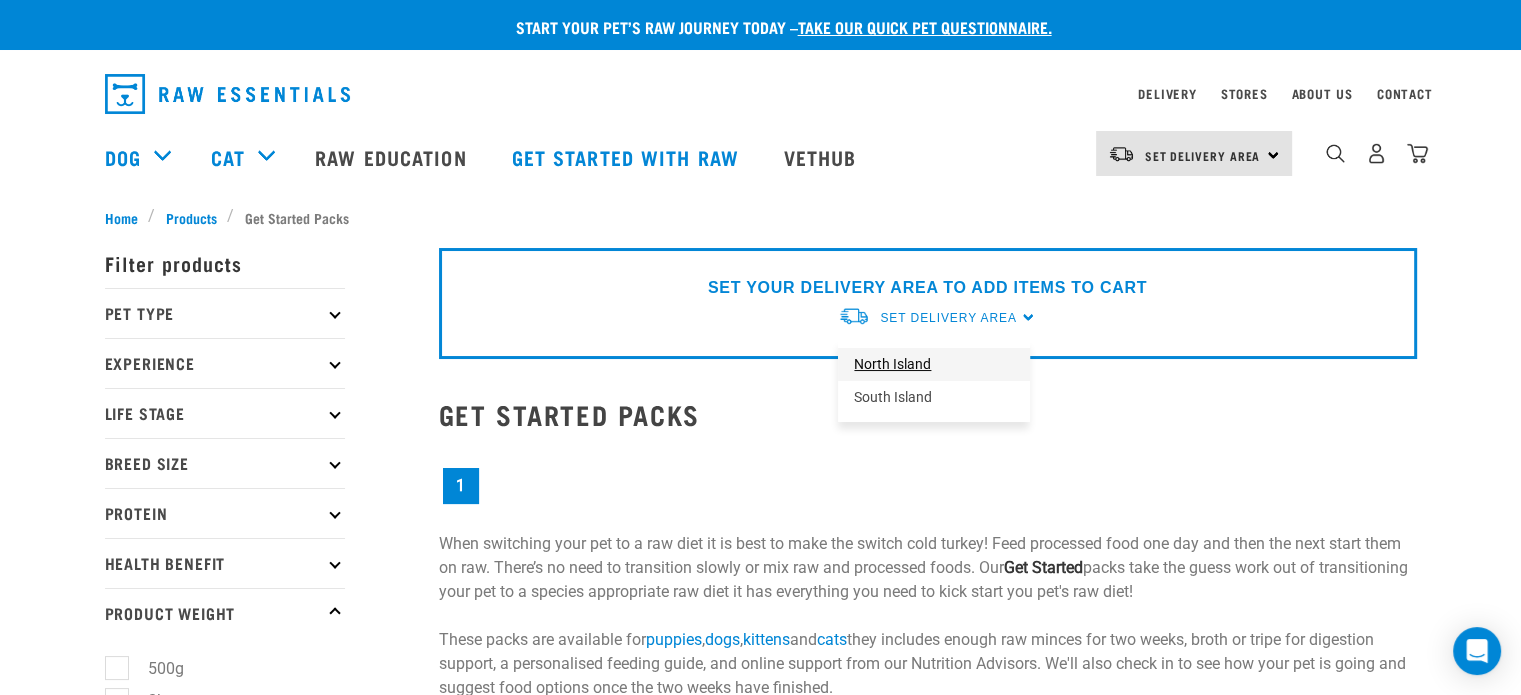 click on "North Island" at bounding box center [934, 364] 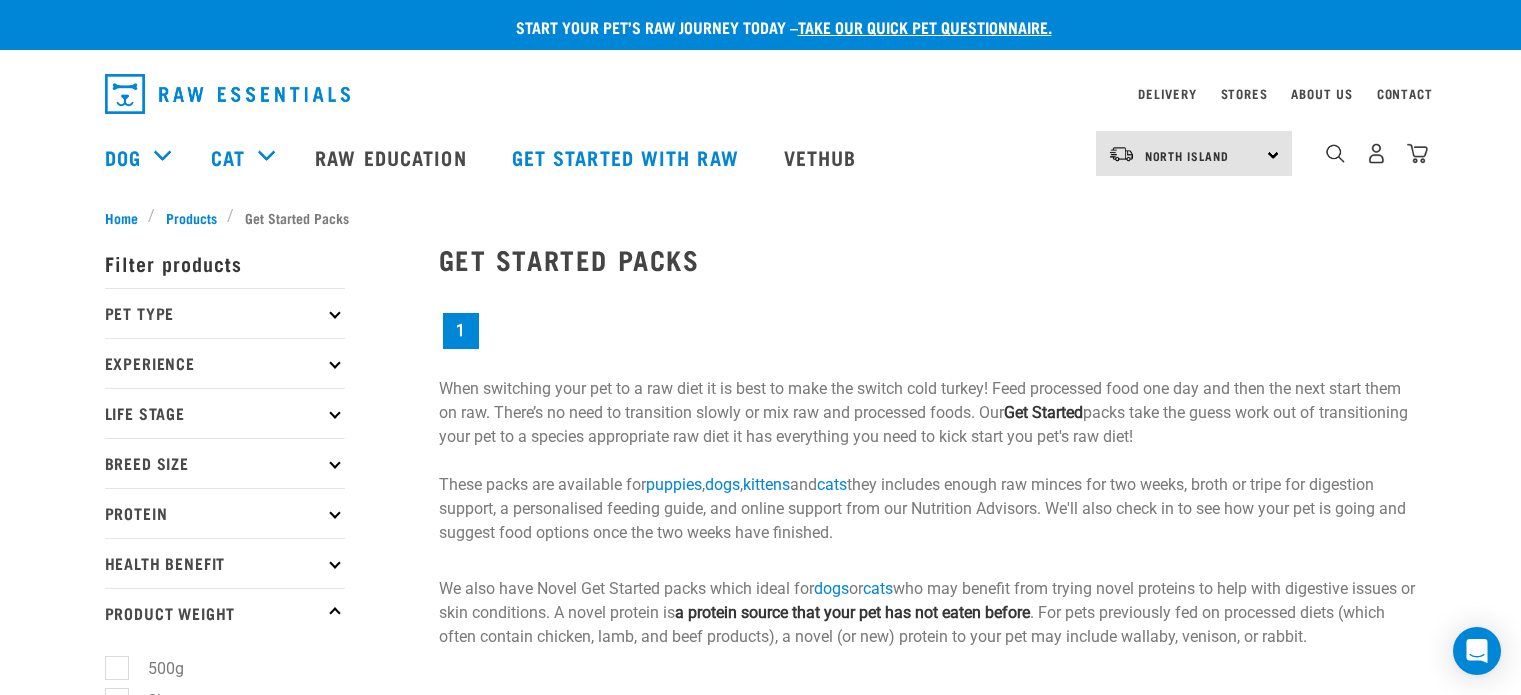 scroll, scrollTop: 0, scrollLeft: 0, axis: both 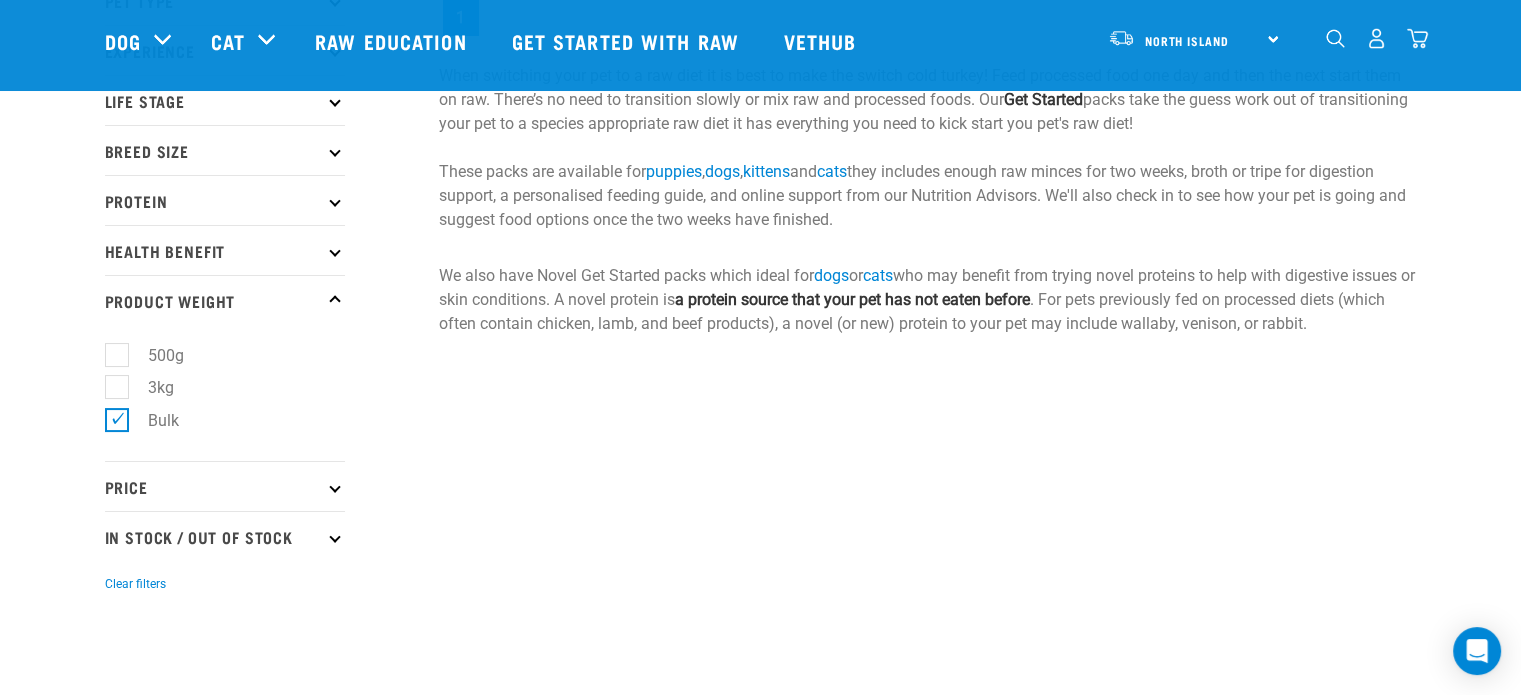 click on "Bulk" at bounding box center [151, 420] 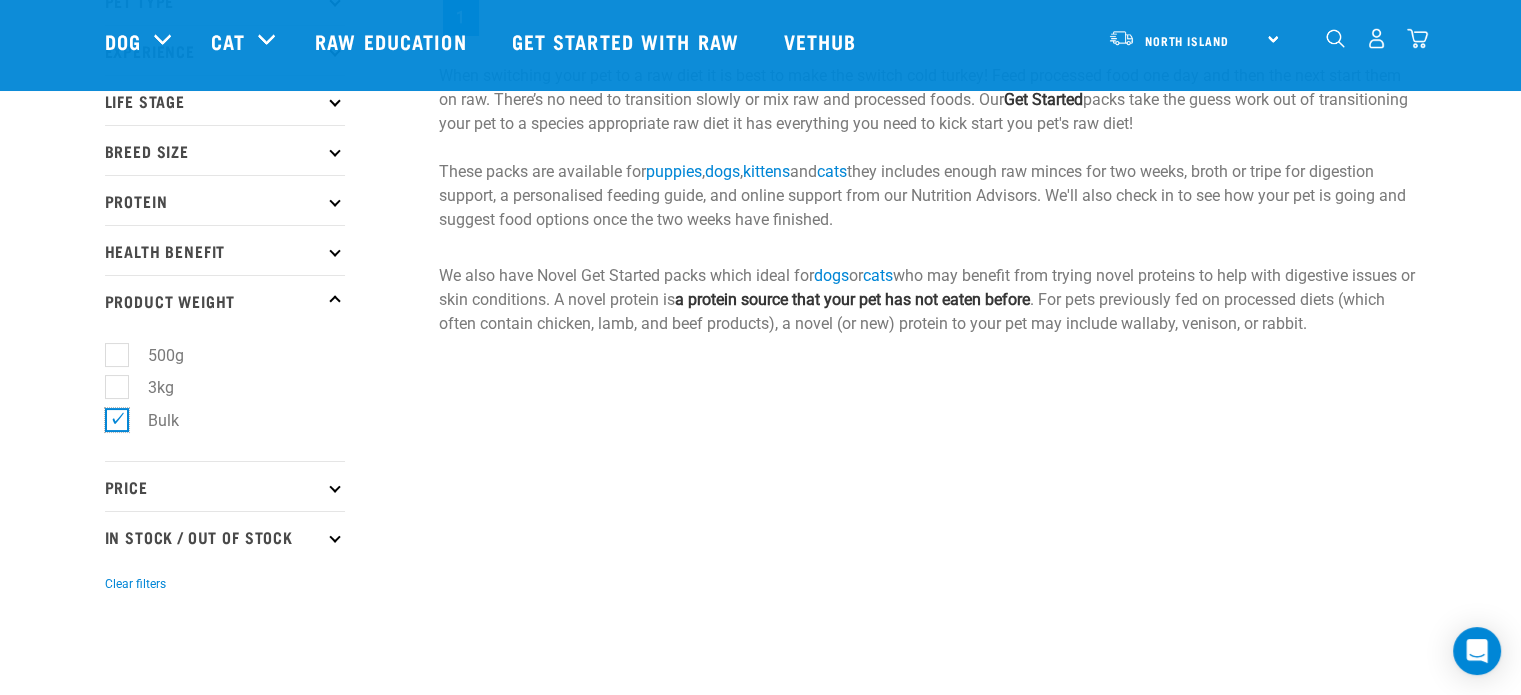 click on "Bulk" at bounding box center [111, 417] 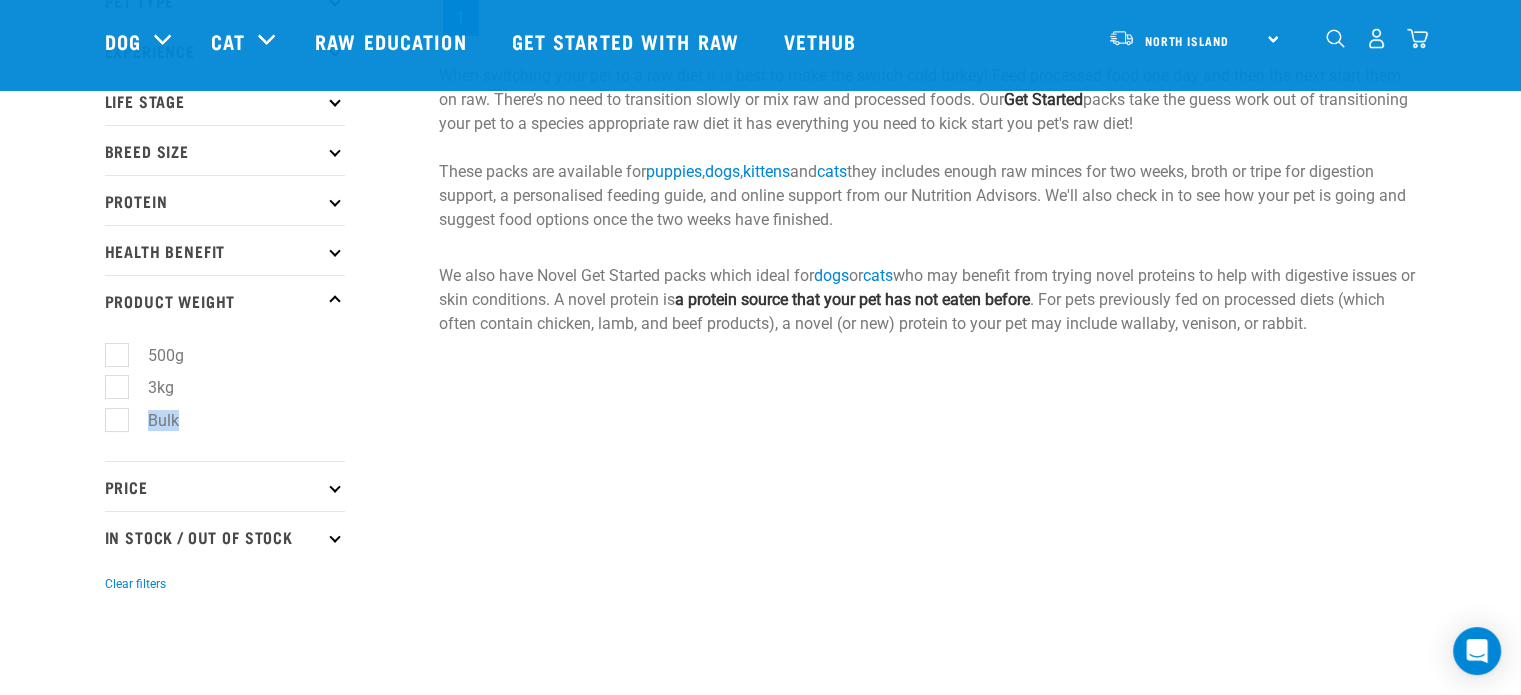 click on "Bulk" at bounding box center (151, 420) 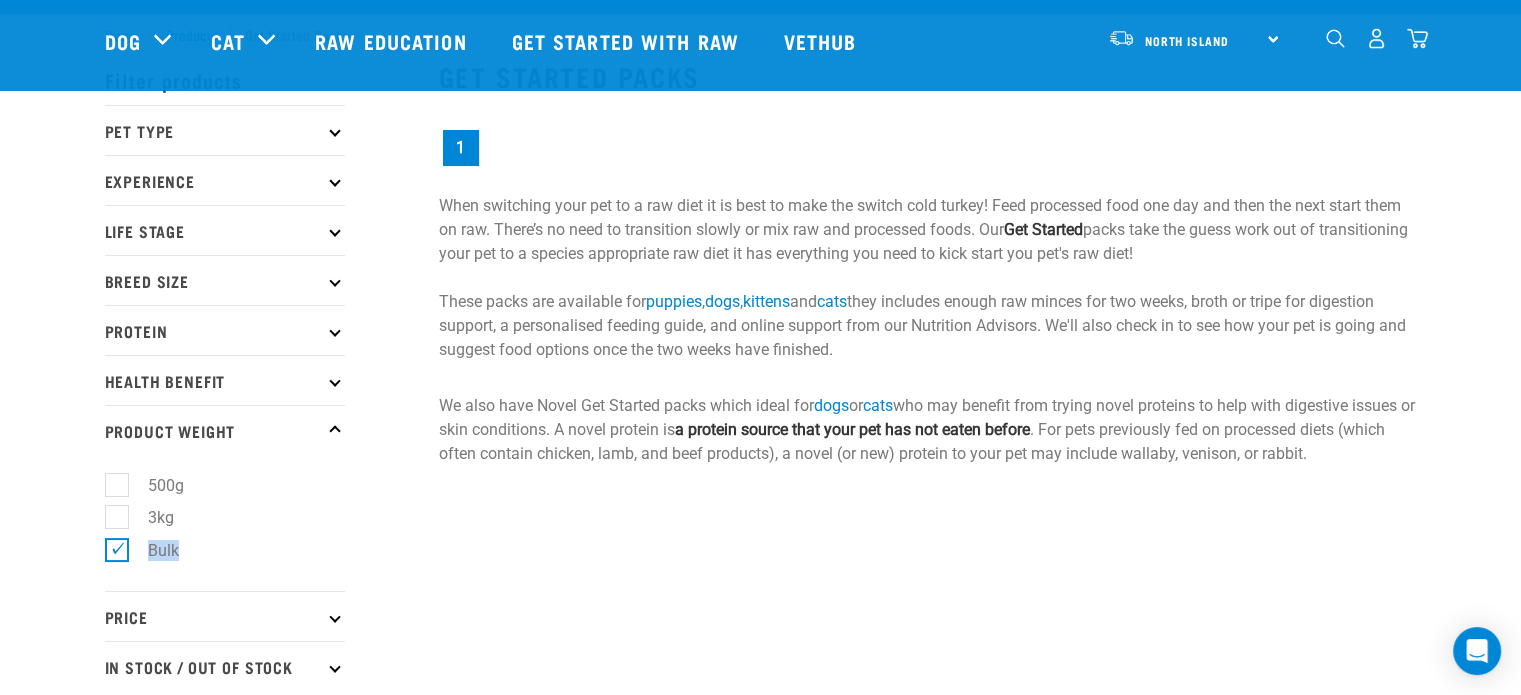 scroll, scrollTop: 0, scrollLeft: 0, axis: both 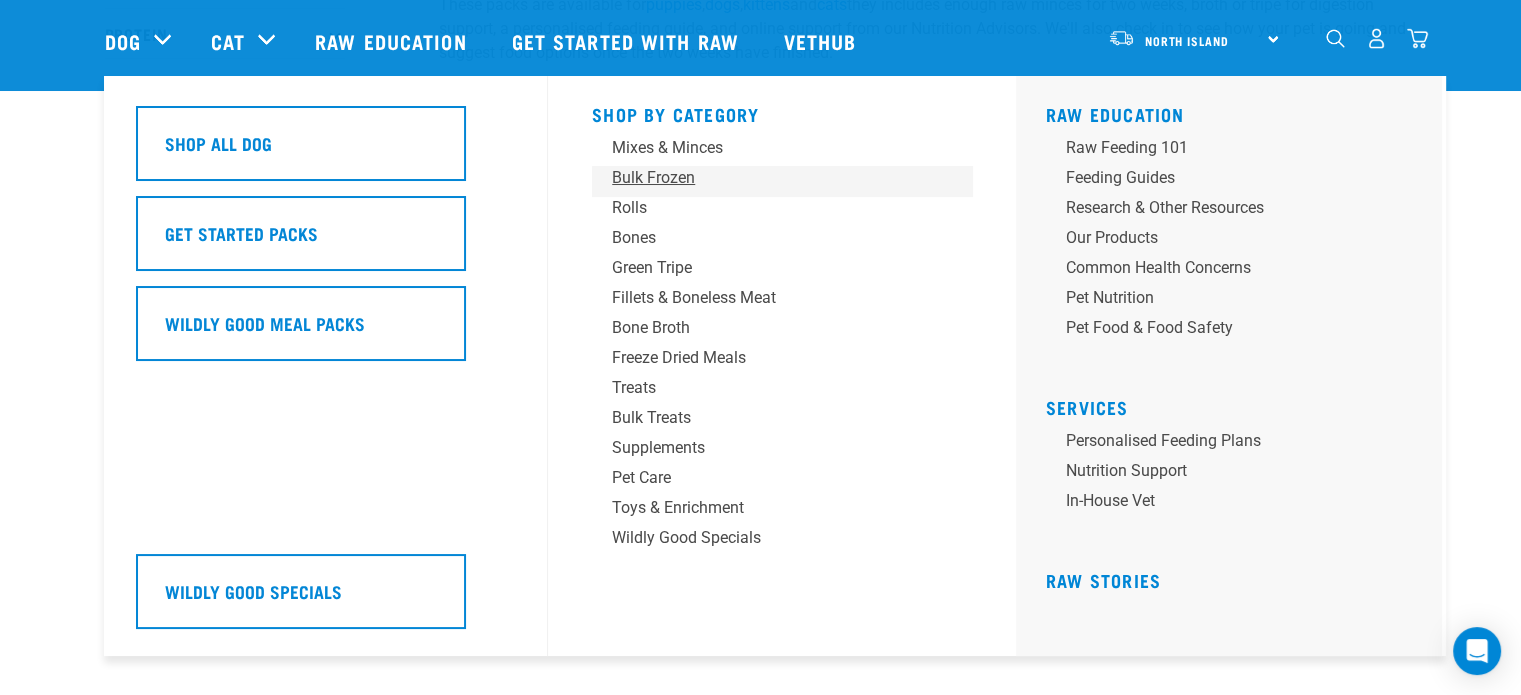 click on "Bulk Frozen" at bounding box center [768, 178] 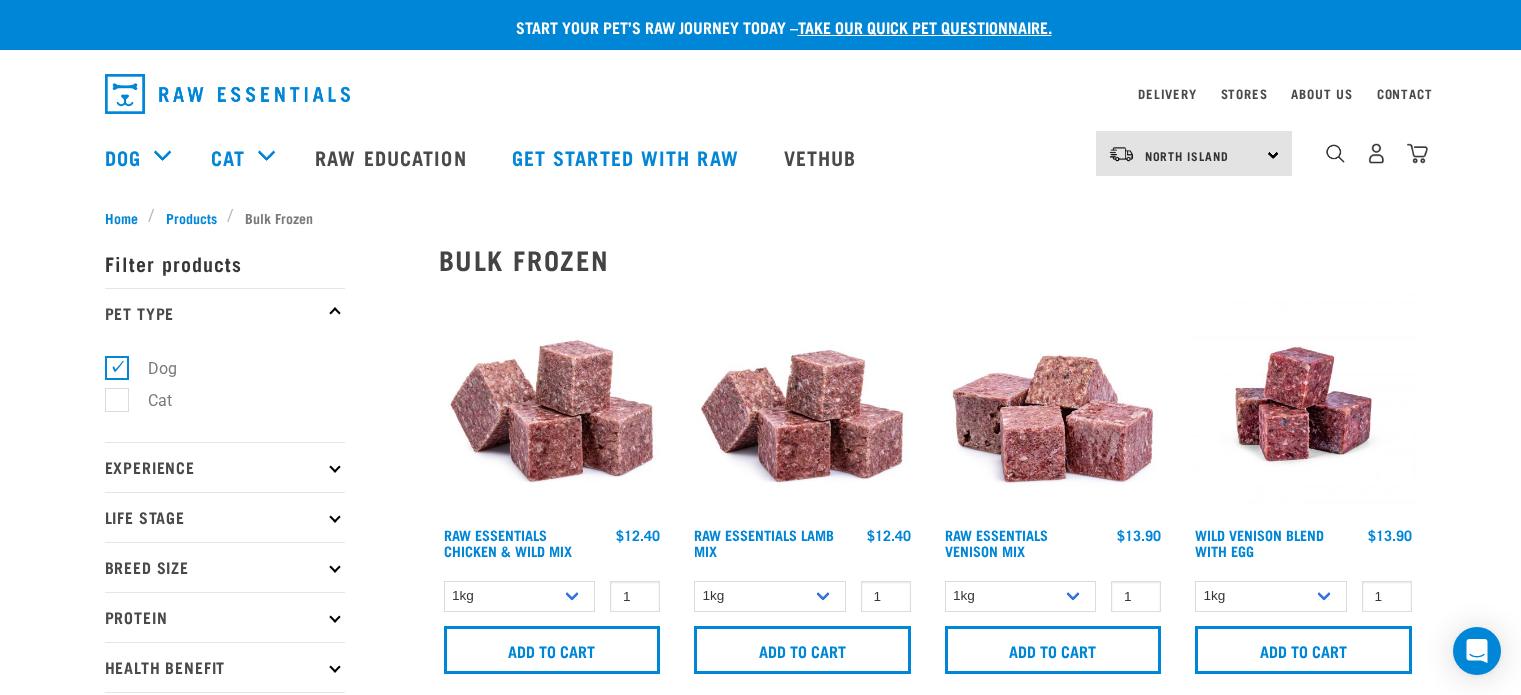 scroll, scrollTop: 0, scrollLeft: 0, axis: both 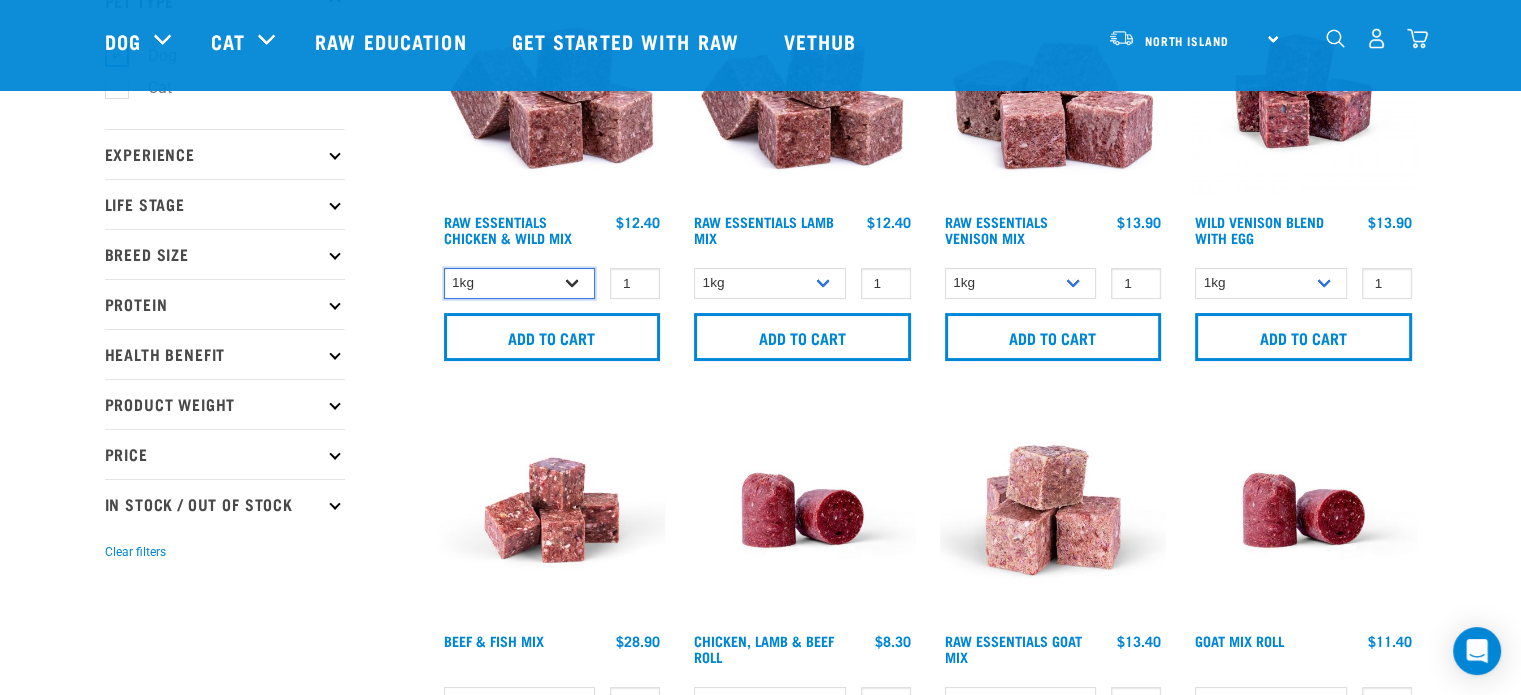 click on "1kg
3kg
Bulk (10kg)" at bounding box center (520, 283) 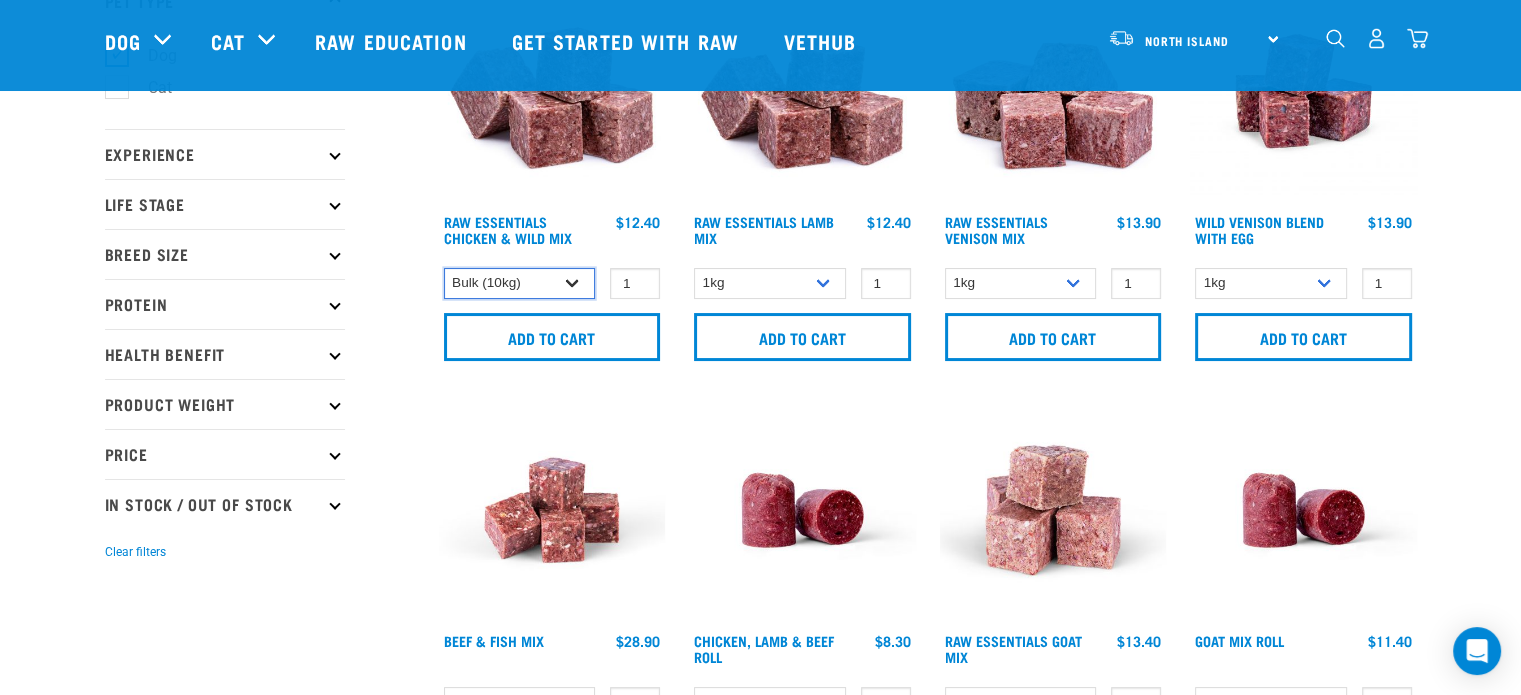 click on "1kg
3kg
Bulk (10kg)" at bounding box center [520, 283] 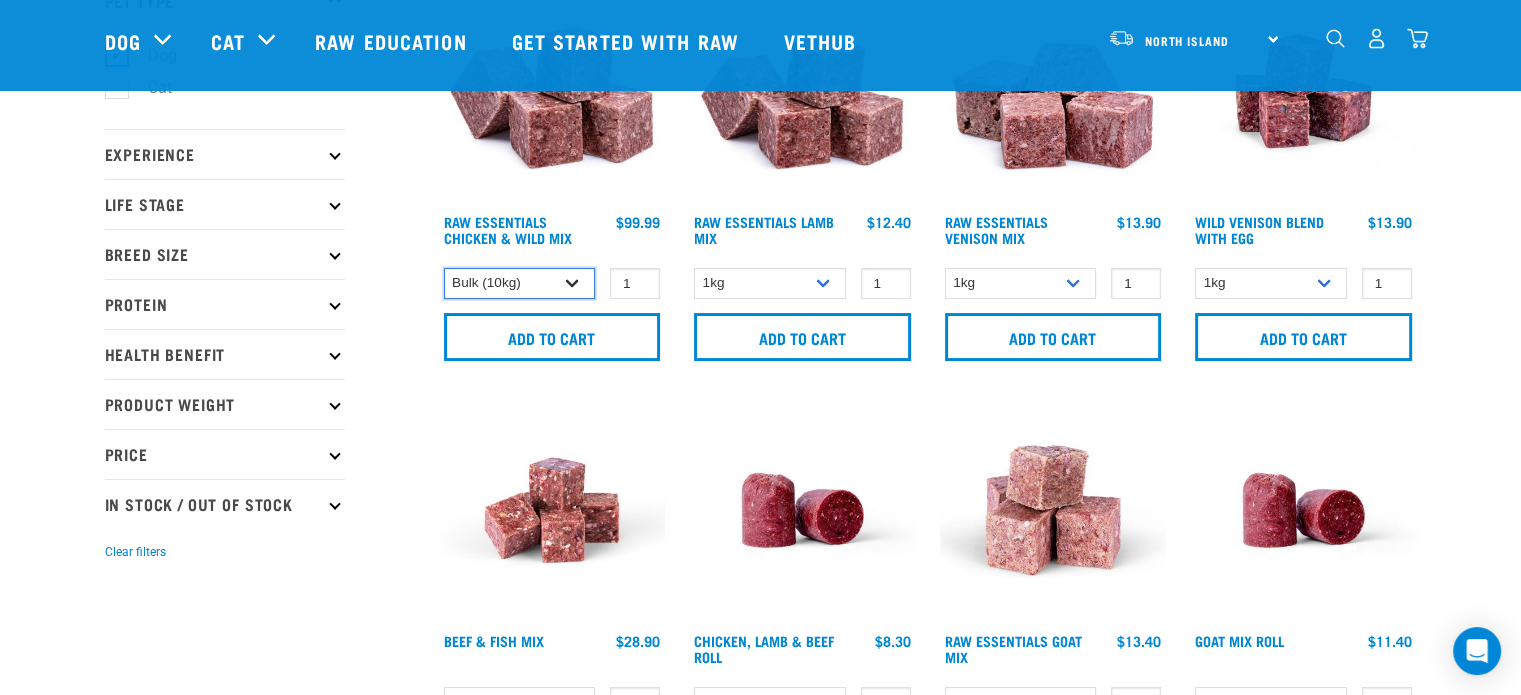 click on "1kg
3kg
Bulk (10kg)" at bounding box center (520, 283) 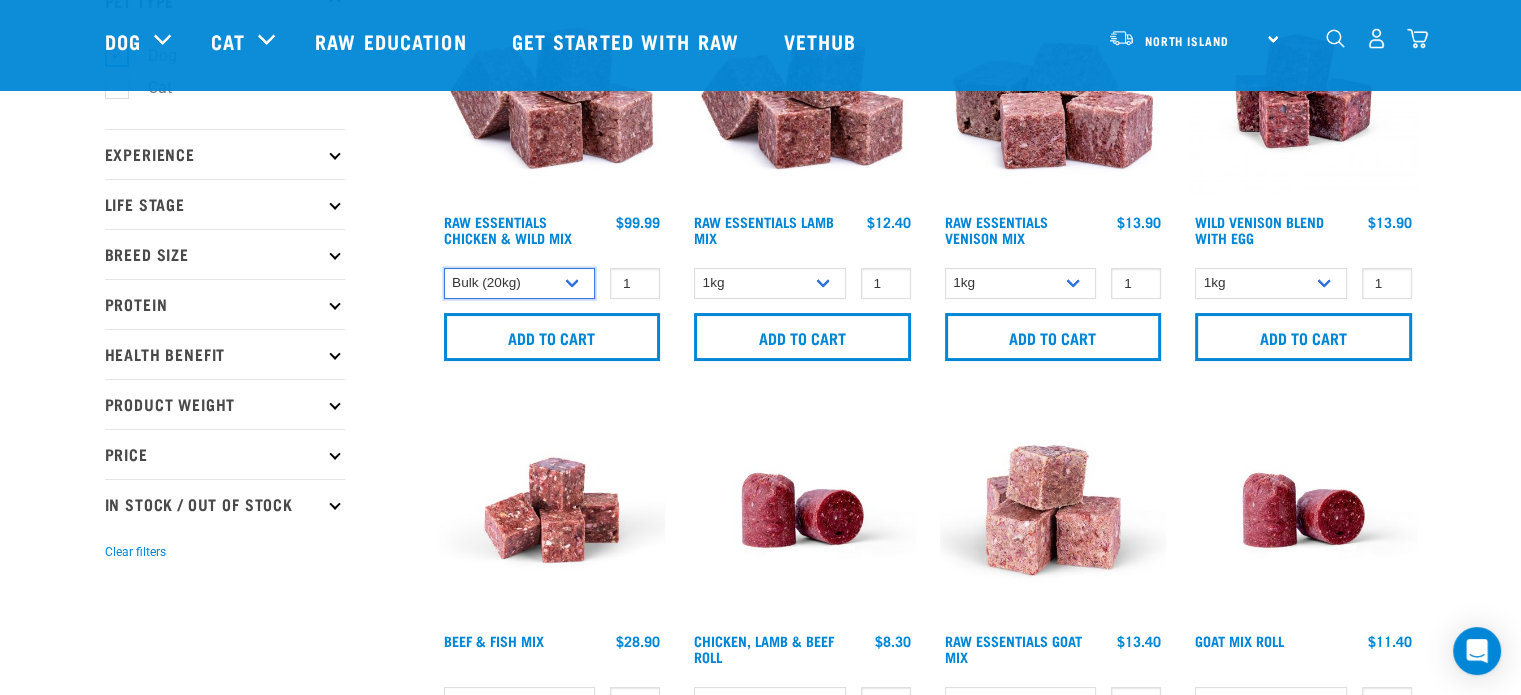 click on "1kg
3kg
Bulk (10kg)" at bounding box center [520, 283] 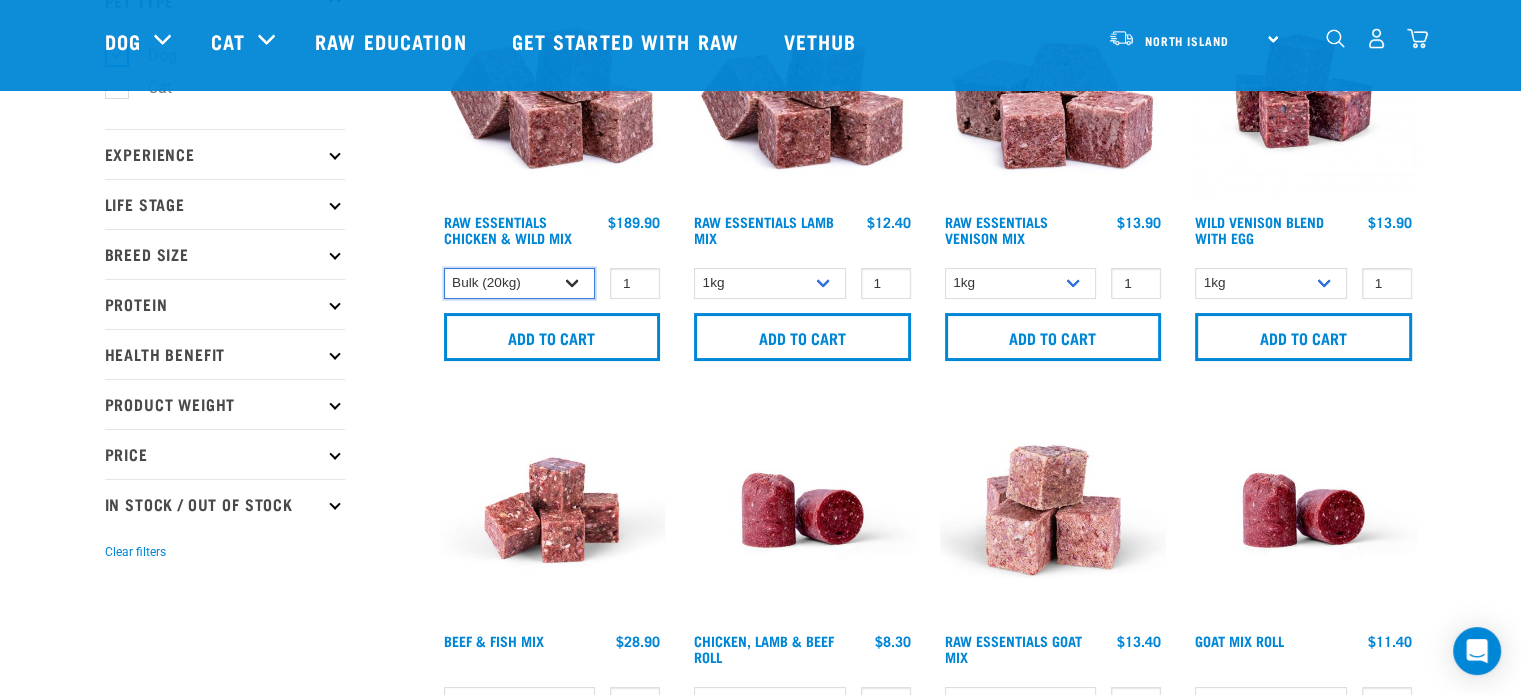 click on "1kg
3kg
Bulk (10kg)" at bounding box center [520, 283] 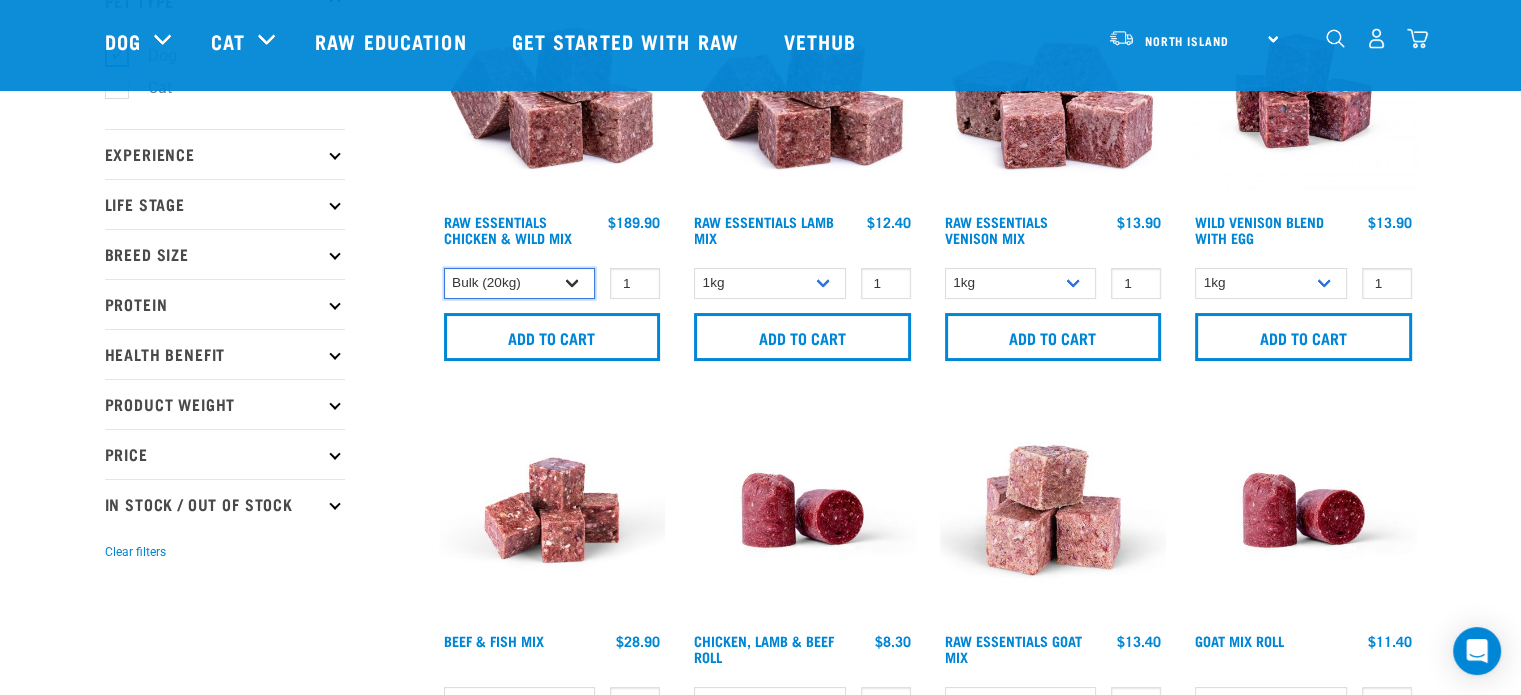 select on "14881" 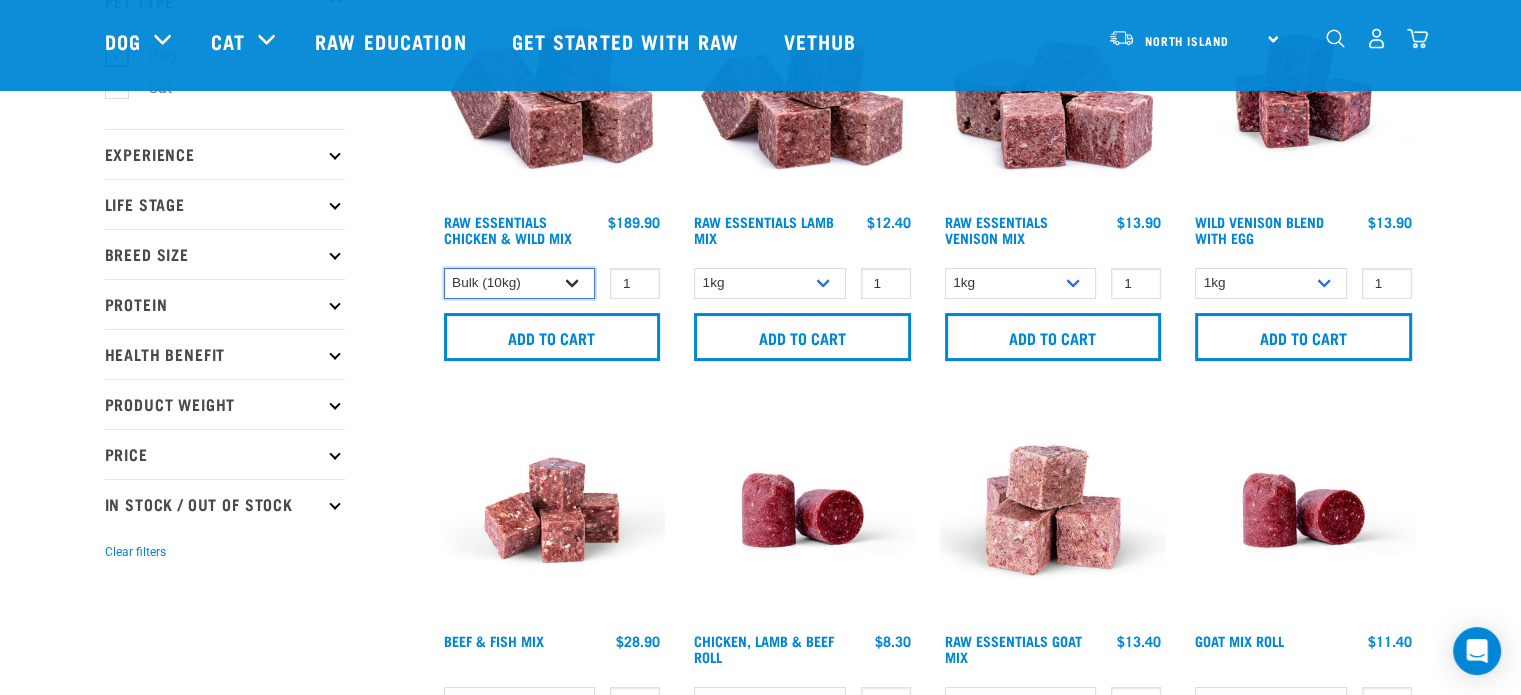 click on "1kg
3kg
Bulk (10kg)" at bounding box center (520, 283) 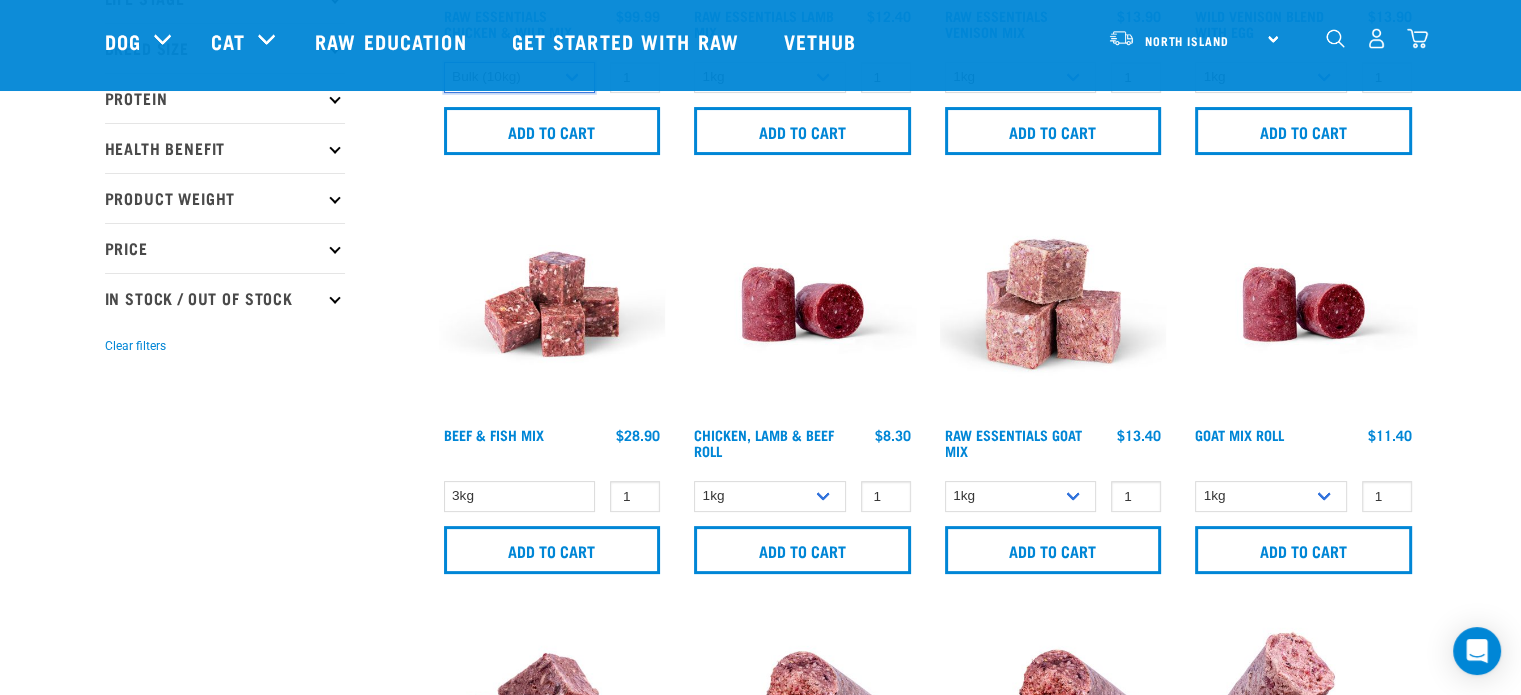 scroll, scrollTop: 333, scrollLeft: 0, axis: vertical 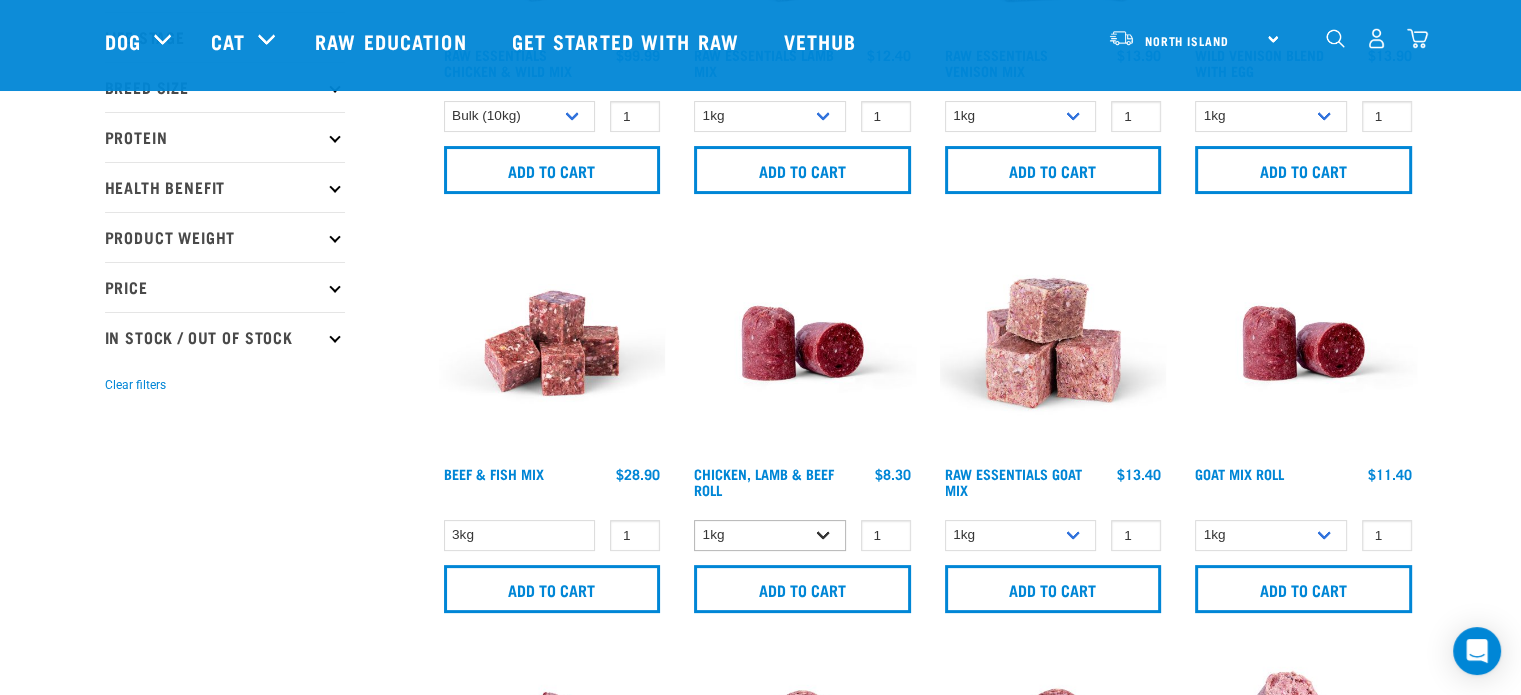 click on "1kg
Bulk (10kg)" at bounding box center [802, 535] 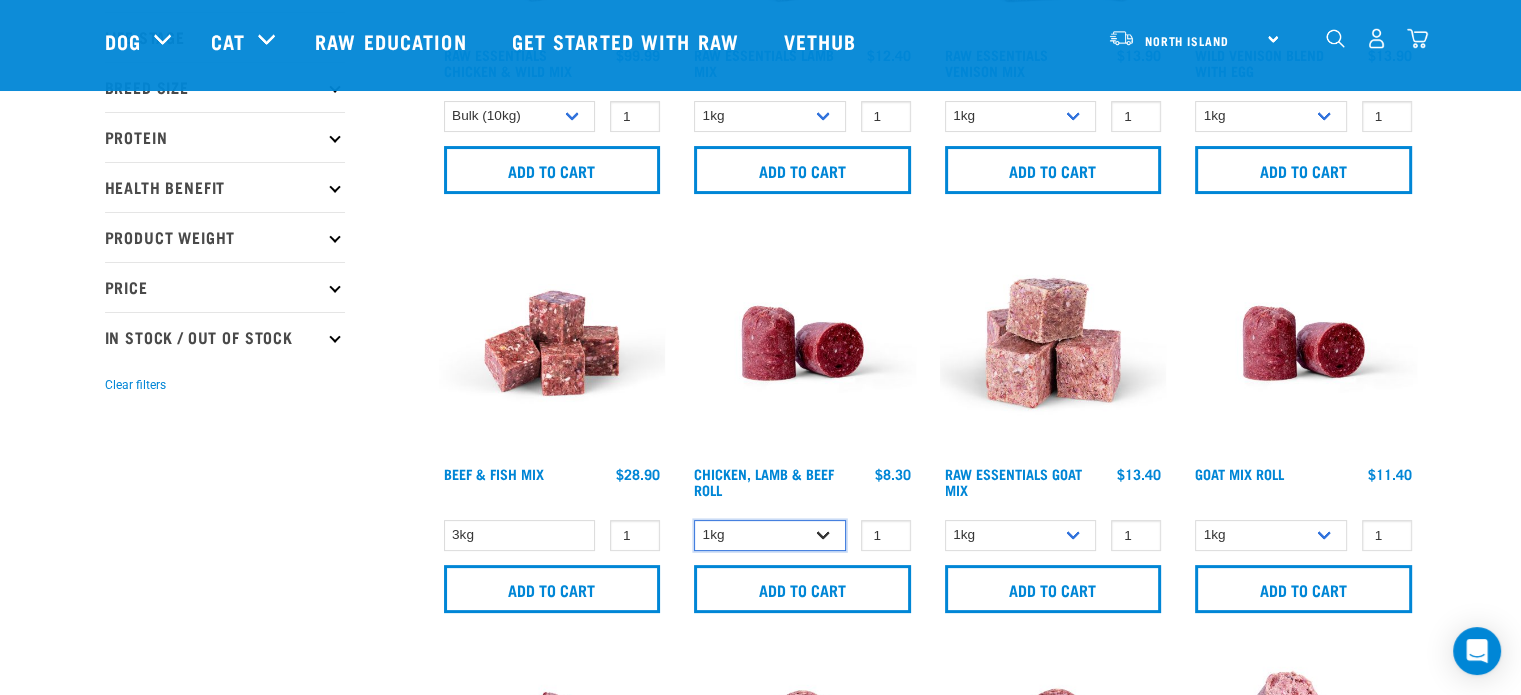 click on "1kg
Bulk (10kg)" at bounding box center [770, 535] 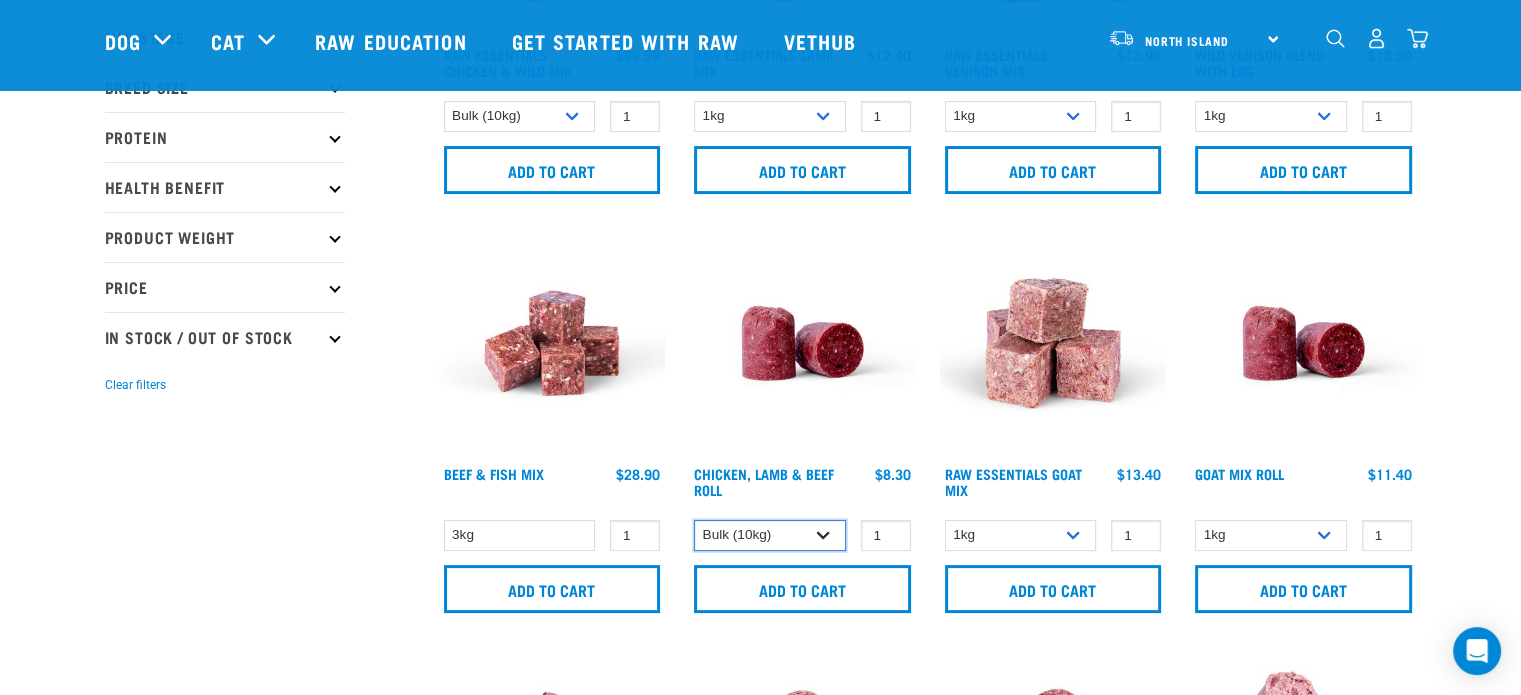 click on "1kg
Bulk (10kg)" at bounding box center [770, 535] 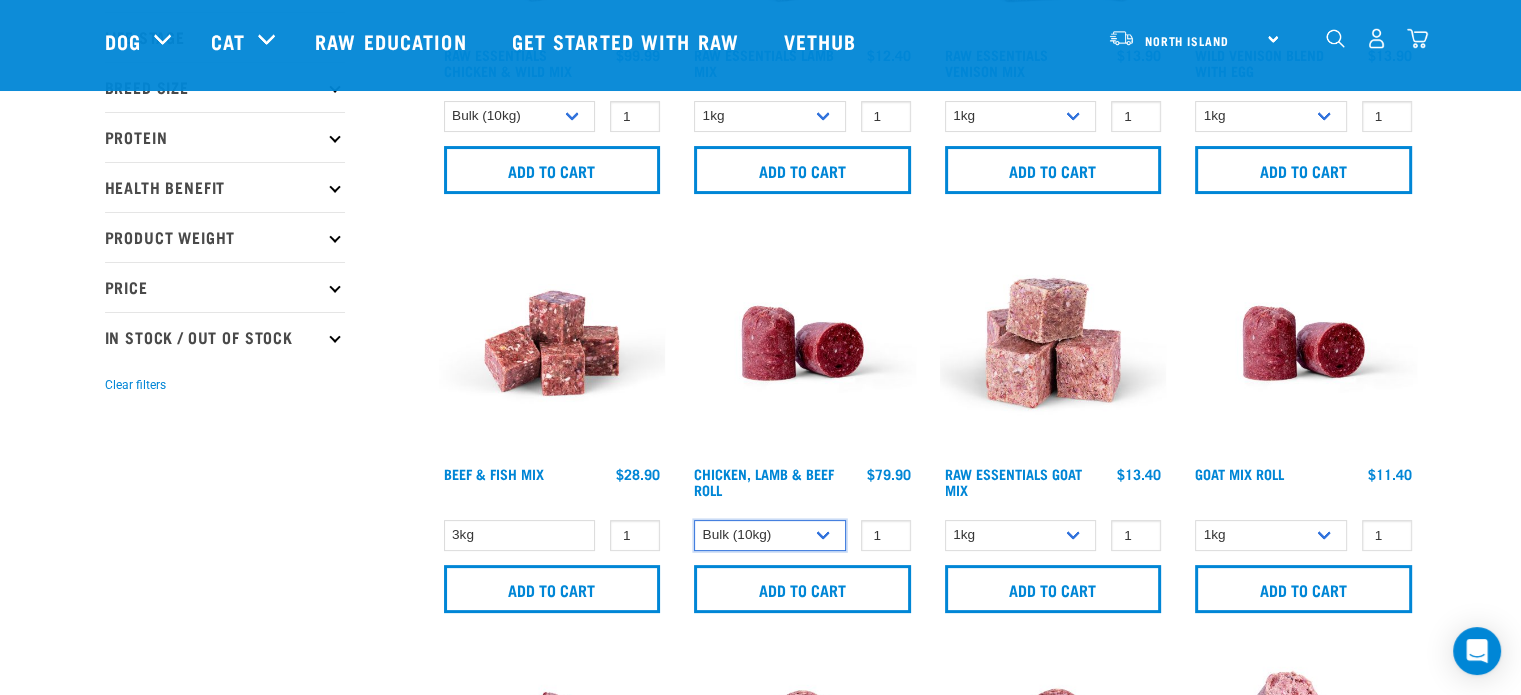 scroll, scrollTop: 500, scrollLeft: 0, axis: vertical 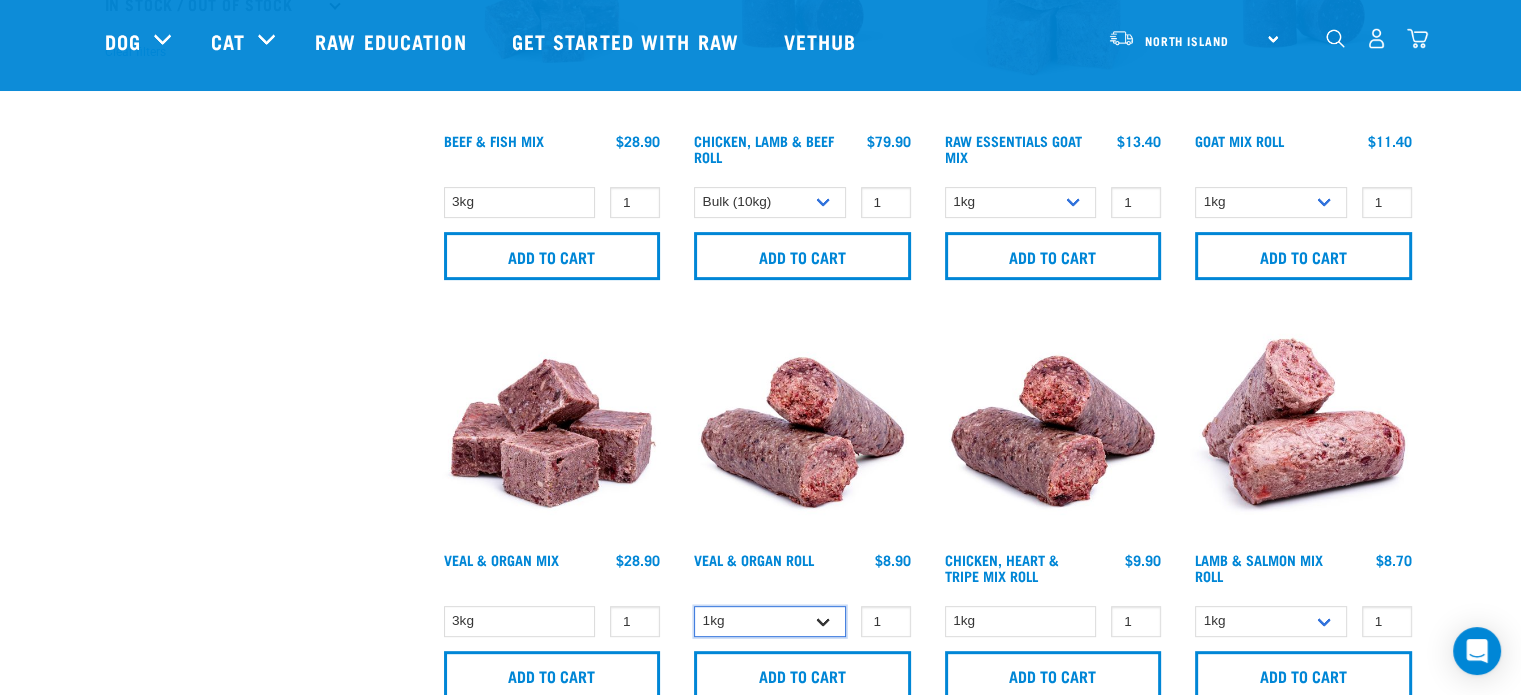 click on "1kg
Bulk (10kg)" at bounding box center (770, 621) 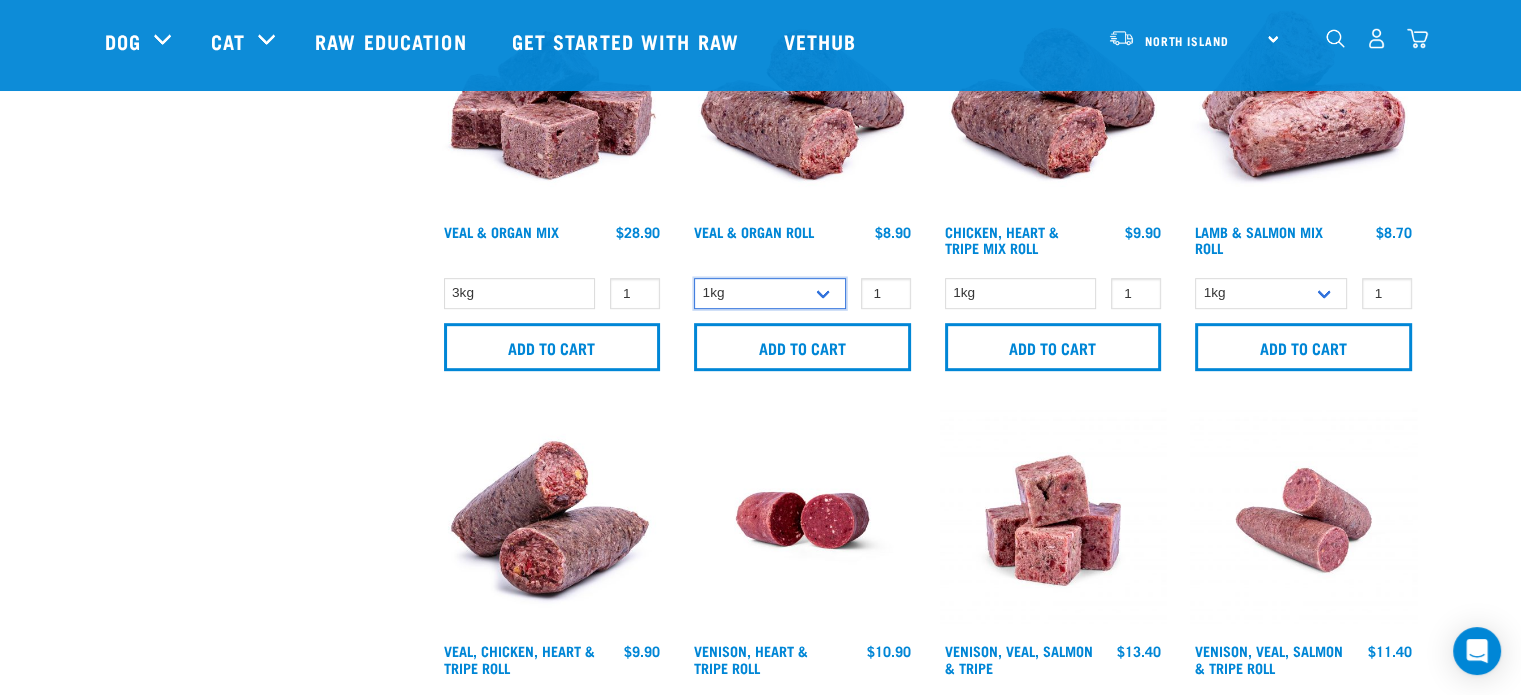 scroll, scrollTop: 1000, scrollLeft: 0, axis: vertical 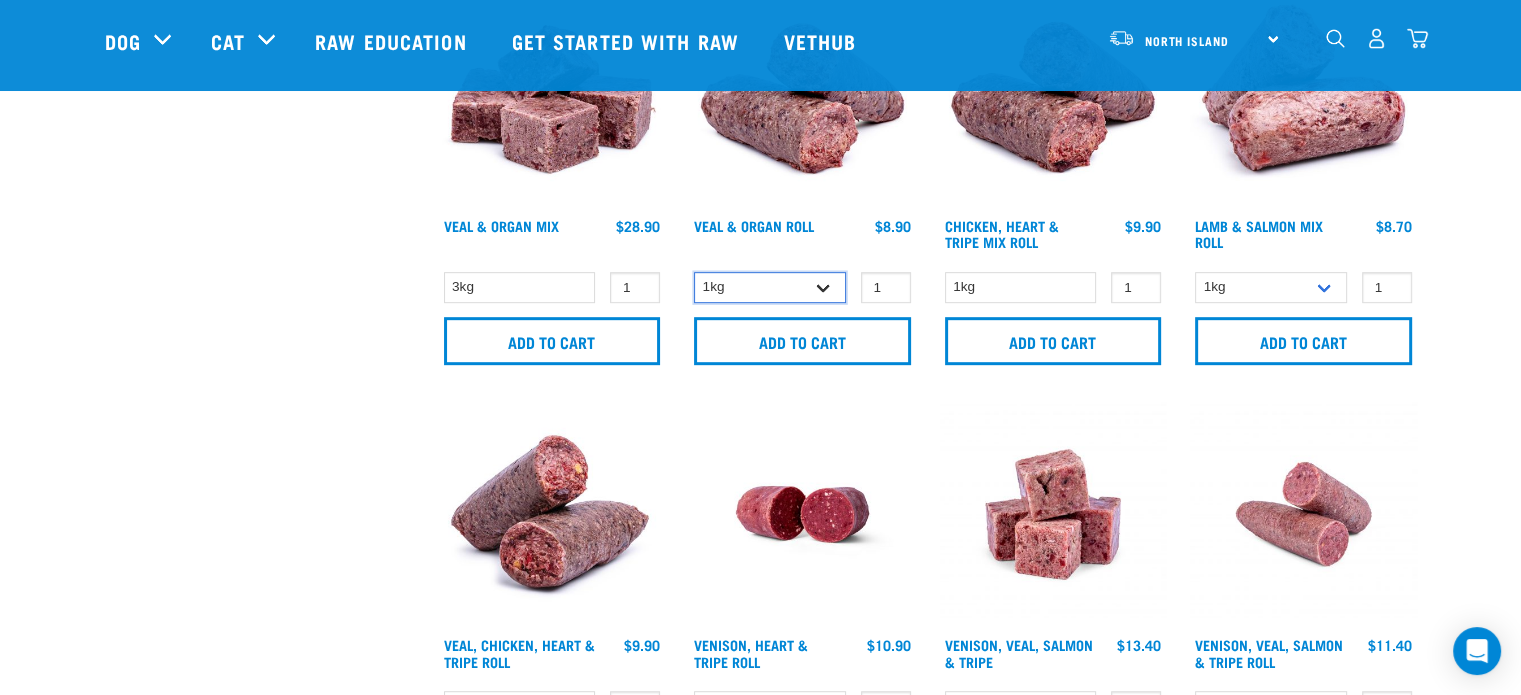 click on "1kg
Bulk (10kg)" at bounding box center (770, 287) 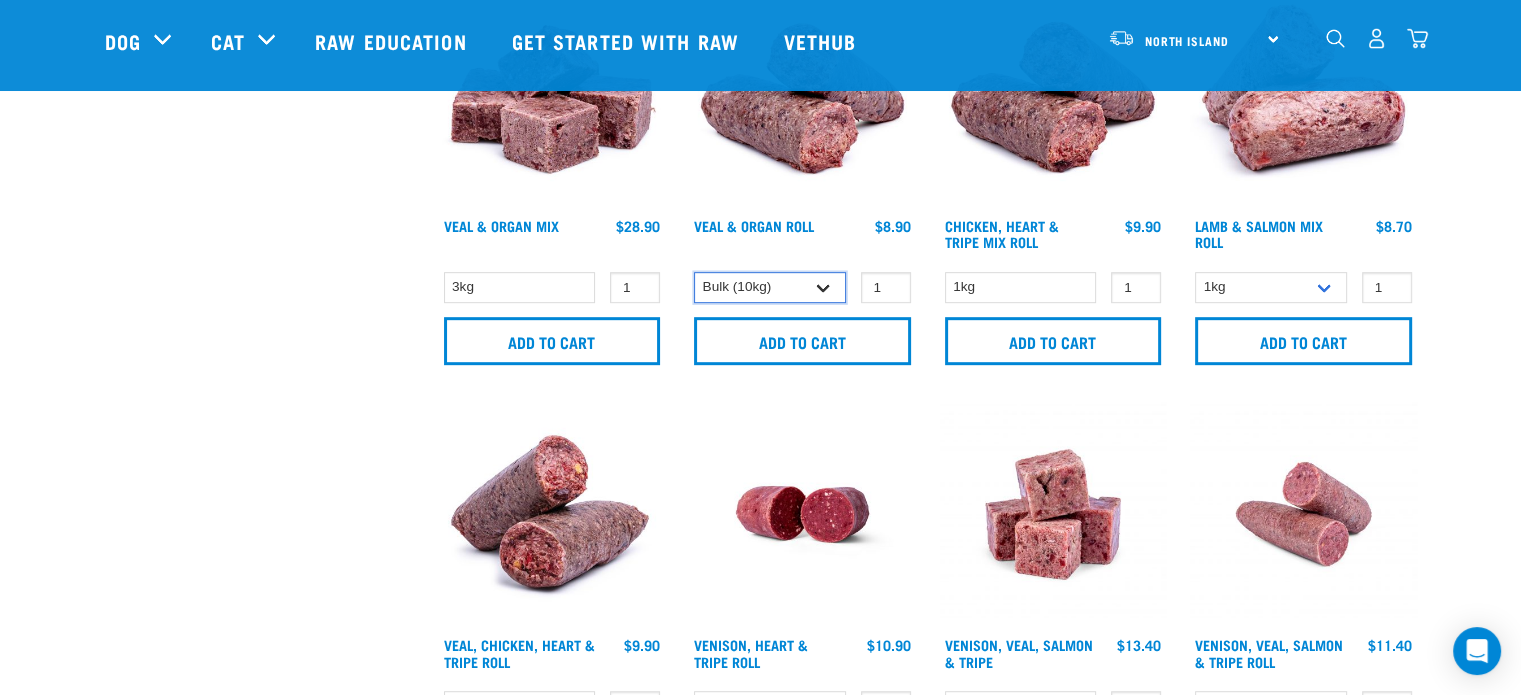 click on "1kg
Bulk (10kg)" at bounding box center [770, 287] 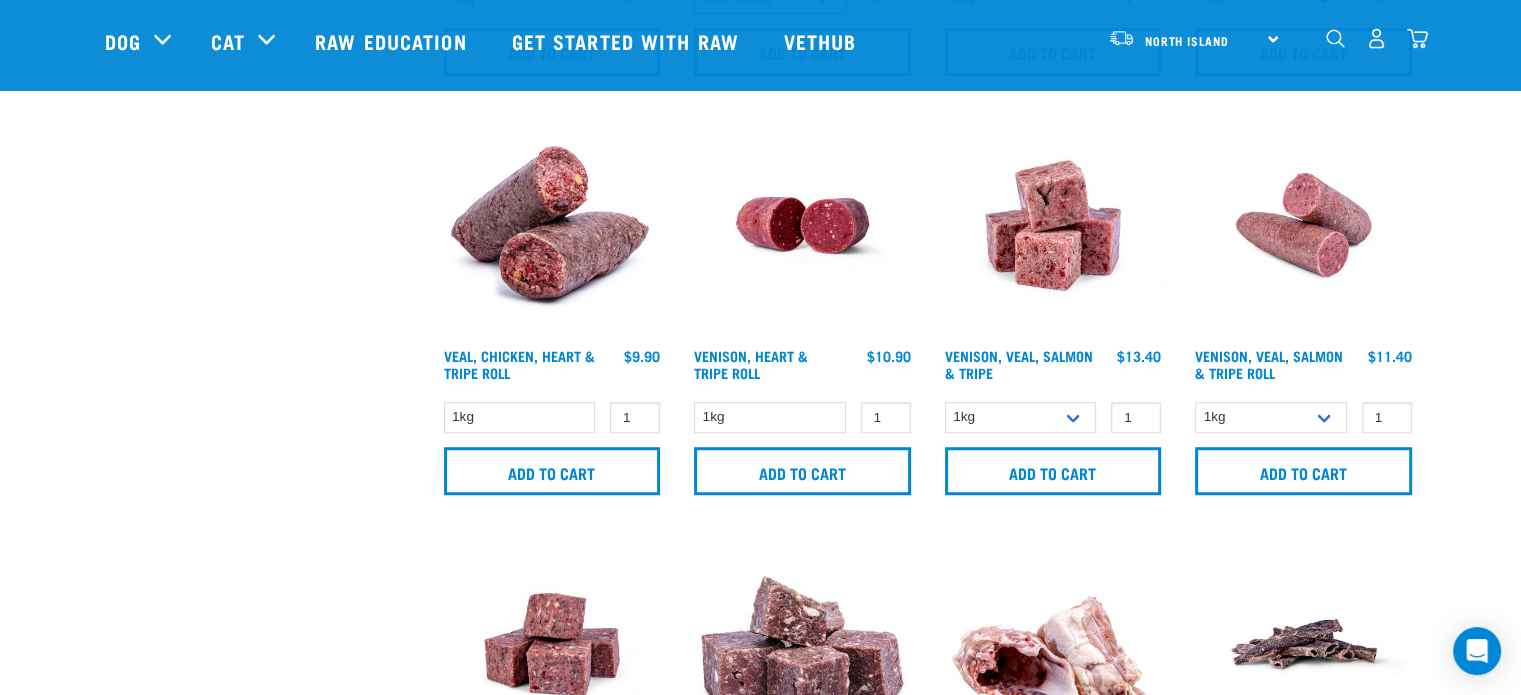 scroll, scrollTop: 1500, scrollLeft: 0, axis: vertical 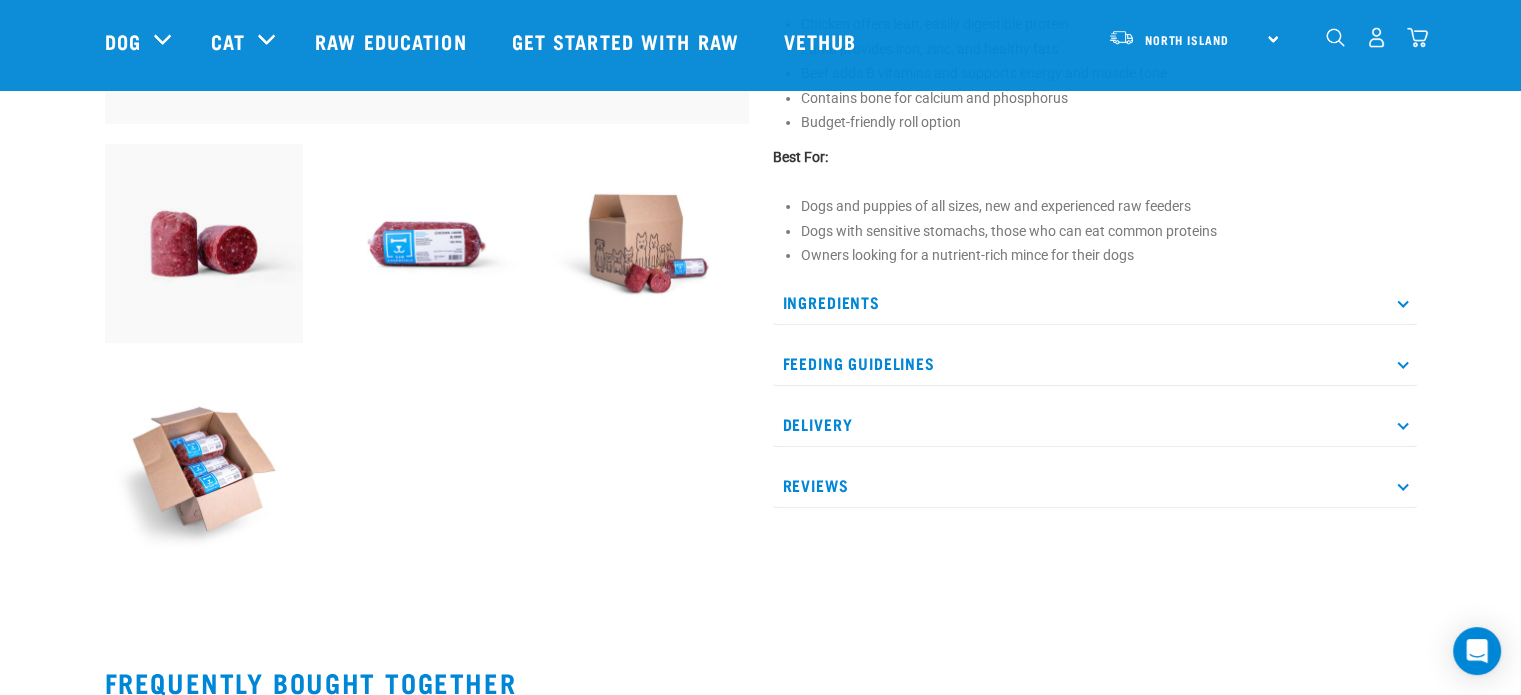 click on "Ingredients" at bounding box center [1095, 302] 